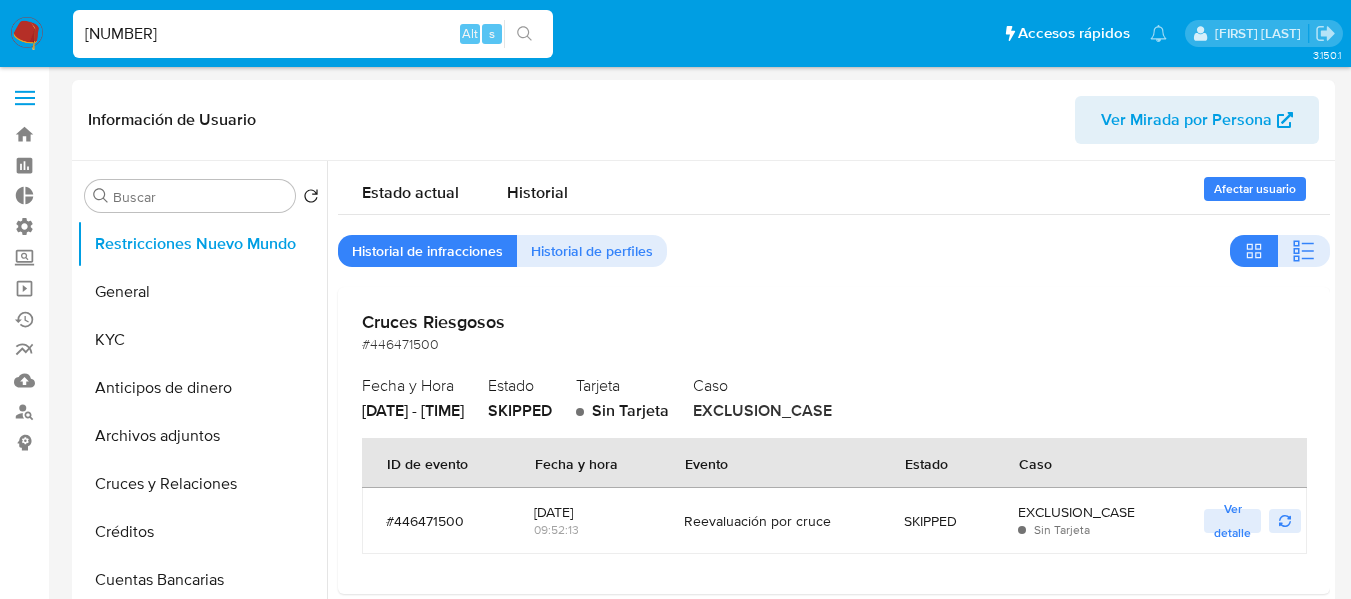 select on "10" 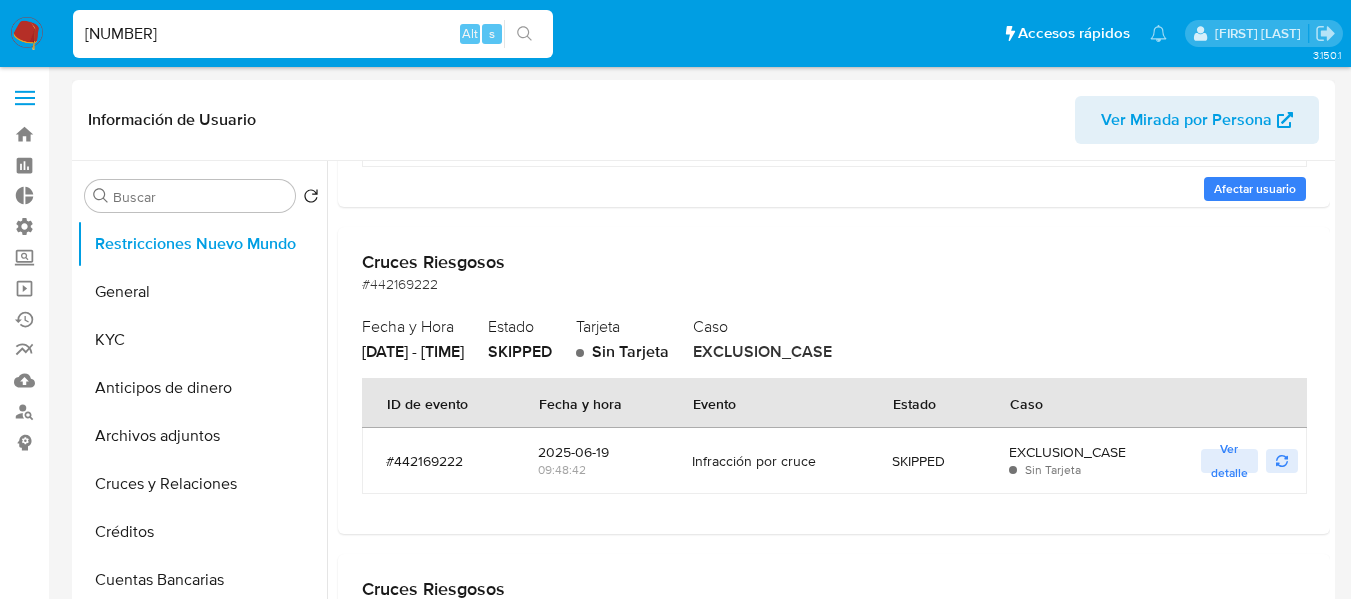 scroll, scrollTop: 2500, scrollLeft: 0, axis: vertical 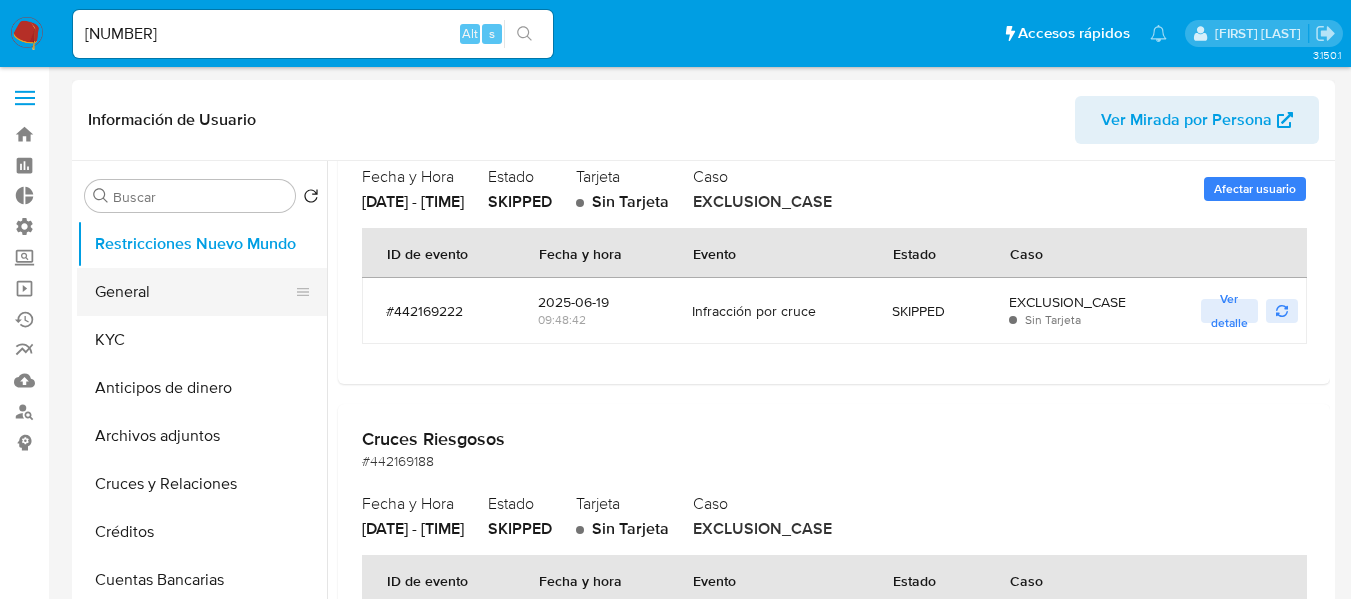 click on "General" at bounding box center [194, 292] 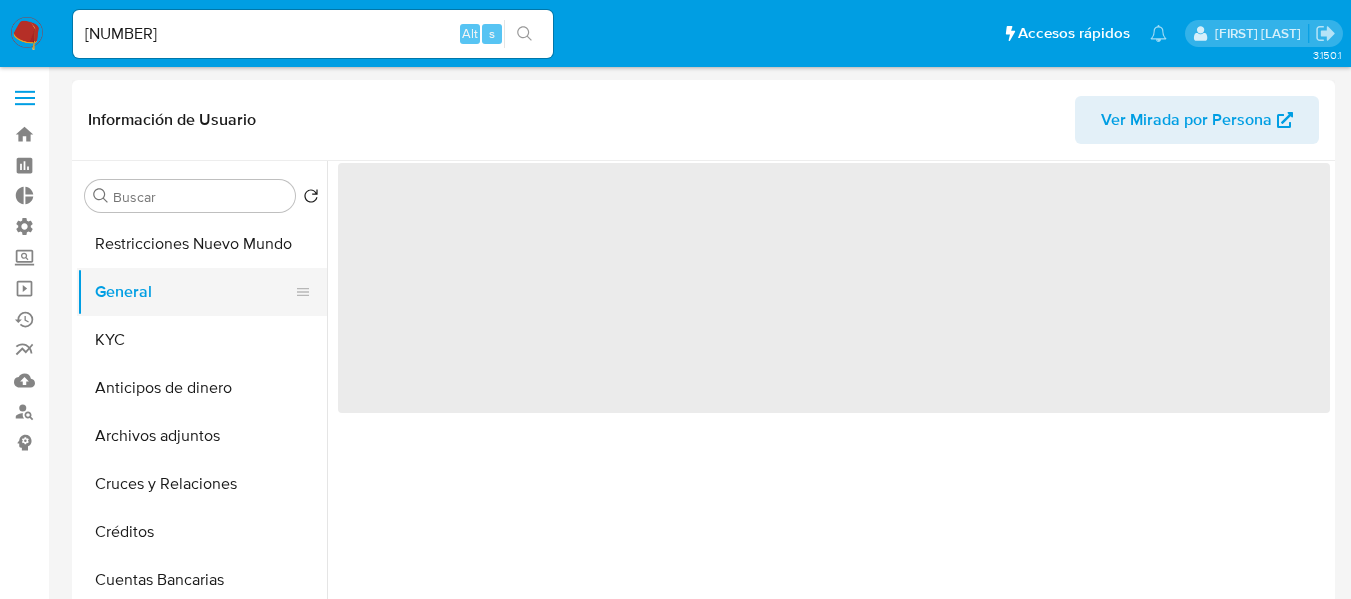 scroll, scrollTop: 0, scrollLeft: 0, axis: both 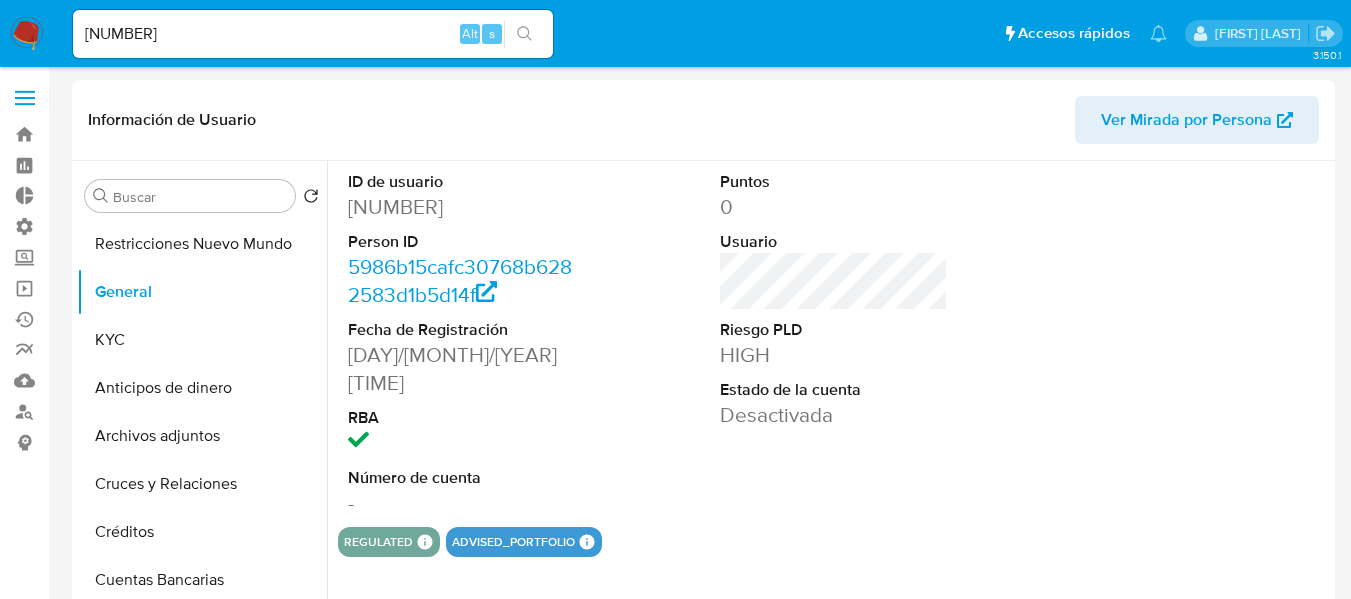 drag, startPoint x: 240, startPoint y: 310, endPoint x: 10, endPoint y: 504, distance: 300.892 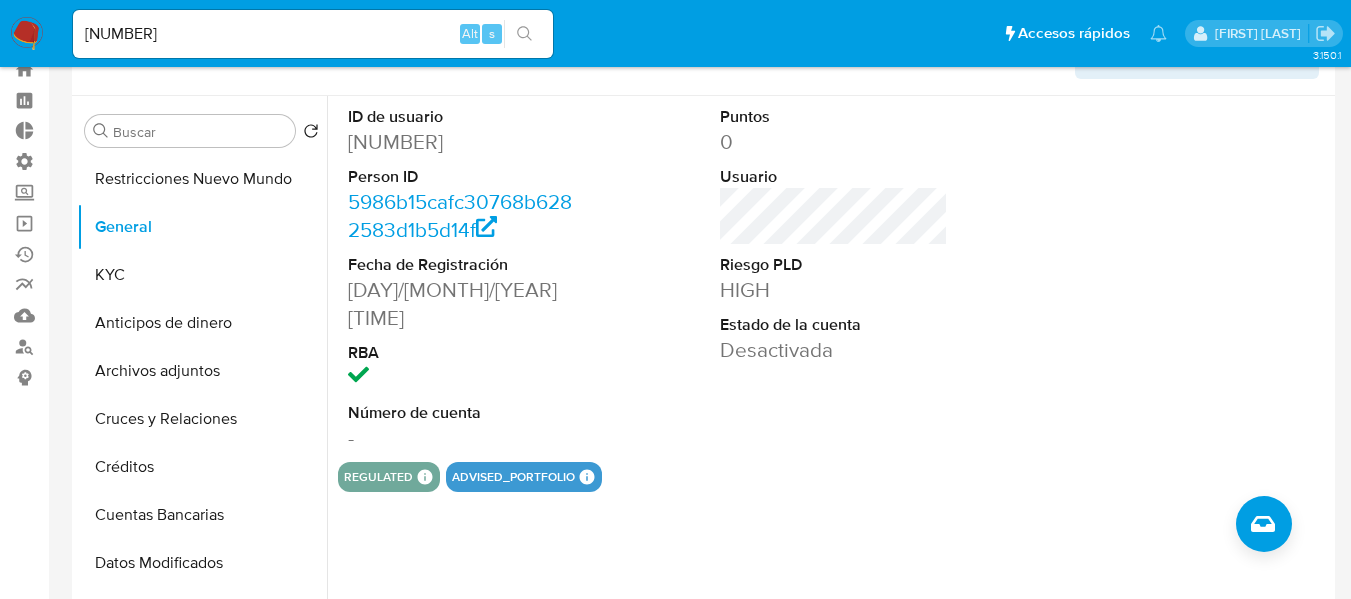 scroll, scrollTop: 100, scrollLeft: 0, axis: vertical 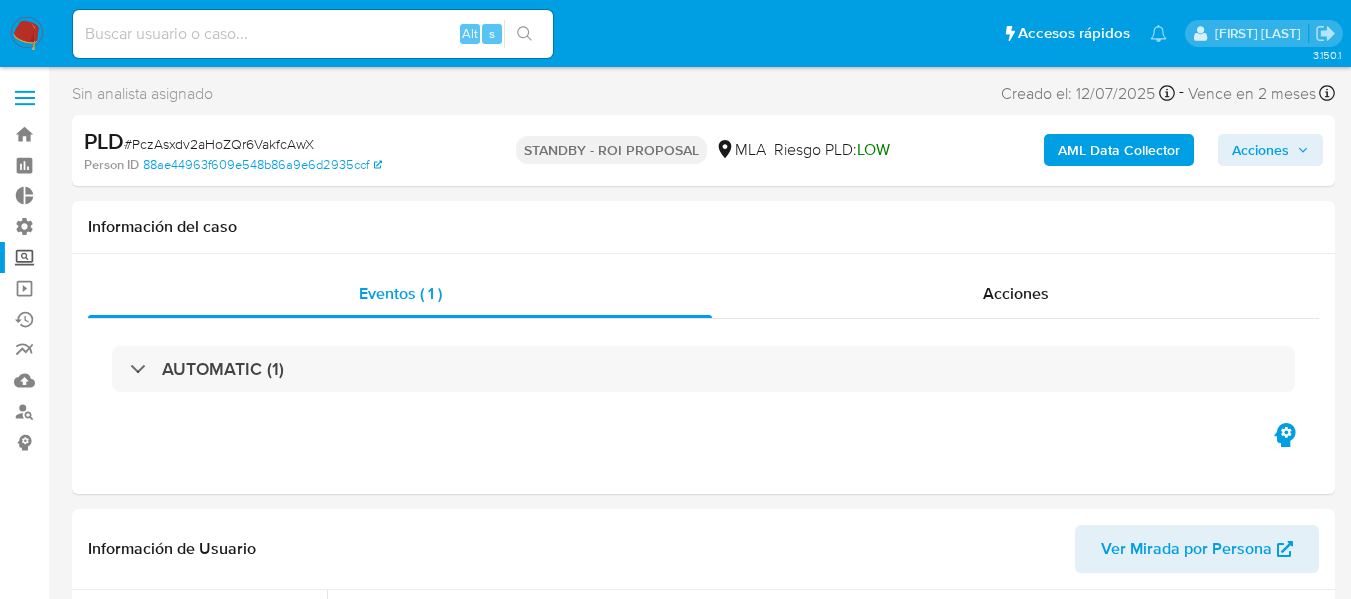 select on "10" 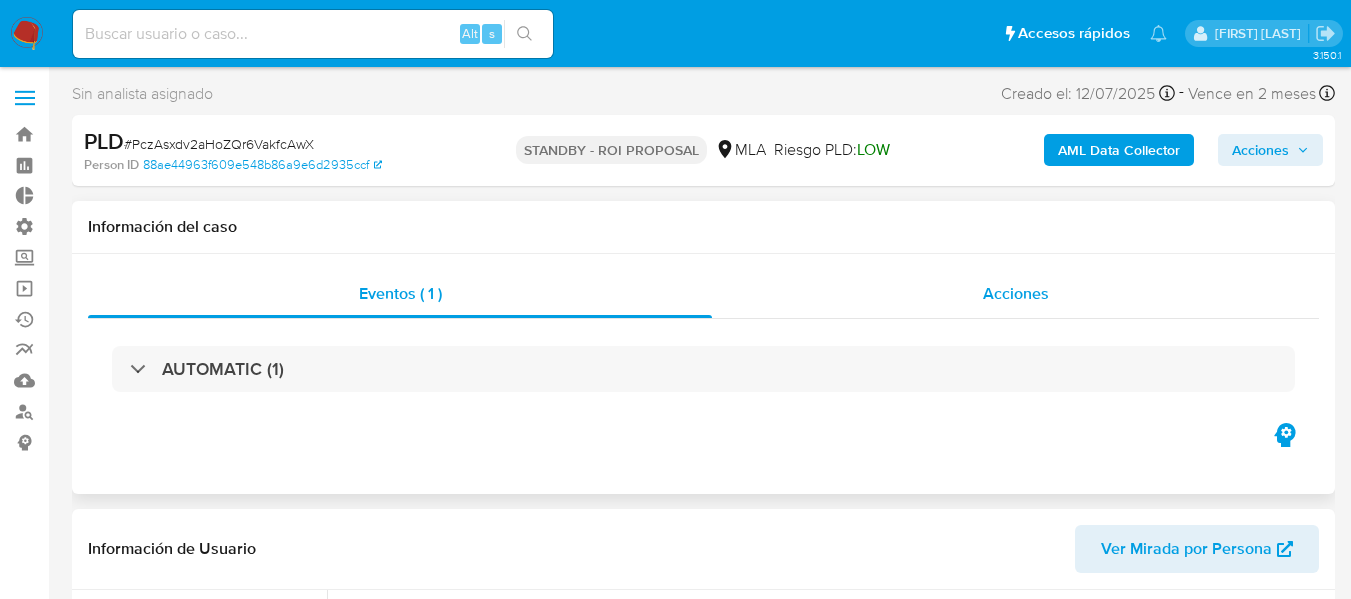 click on "Acciones" at bounding box center (1015, 294) 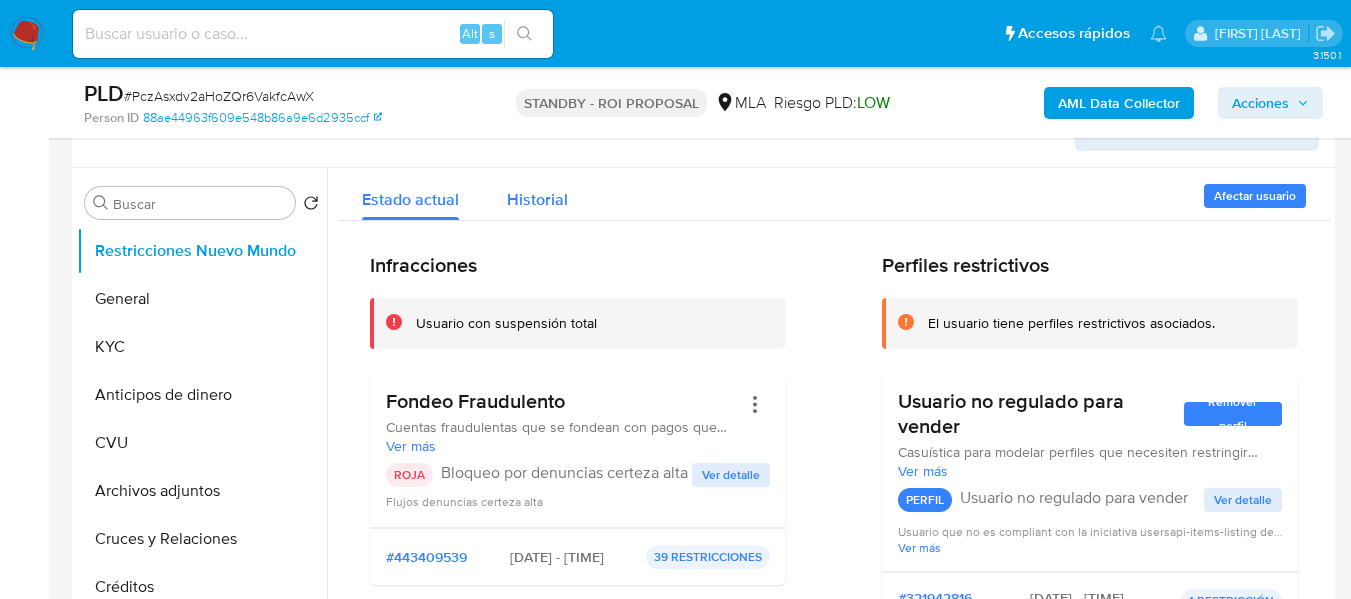 scroll, scrollTop: 100, scrollLeft: 0, axis: vertical 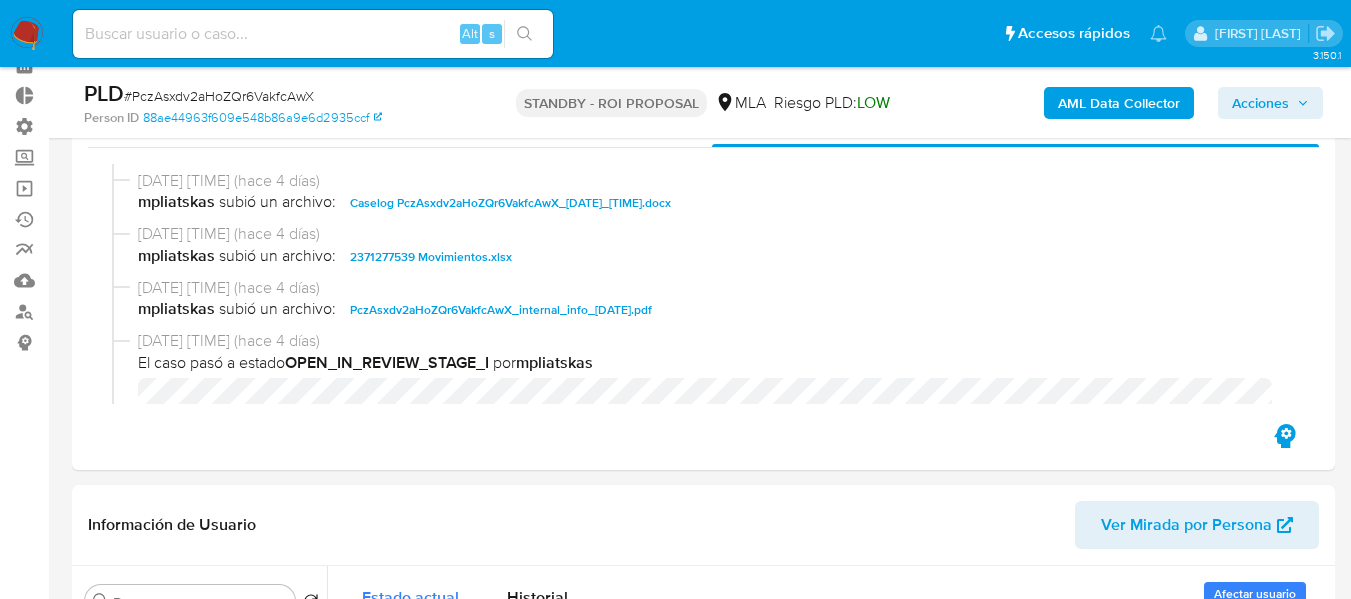 drag, startPoint x: 325, startPoint y: 121, endPoint x: 353, endPoint y: 88, distance: 43.27817 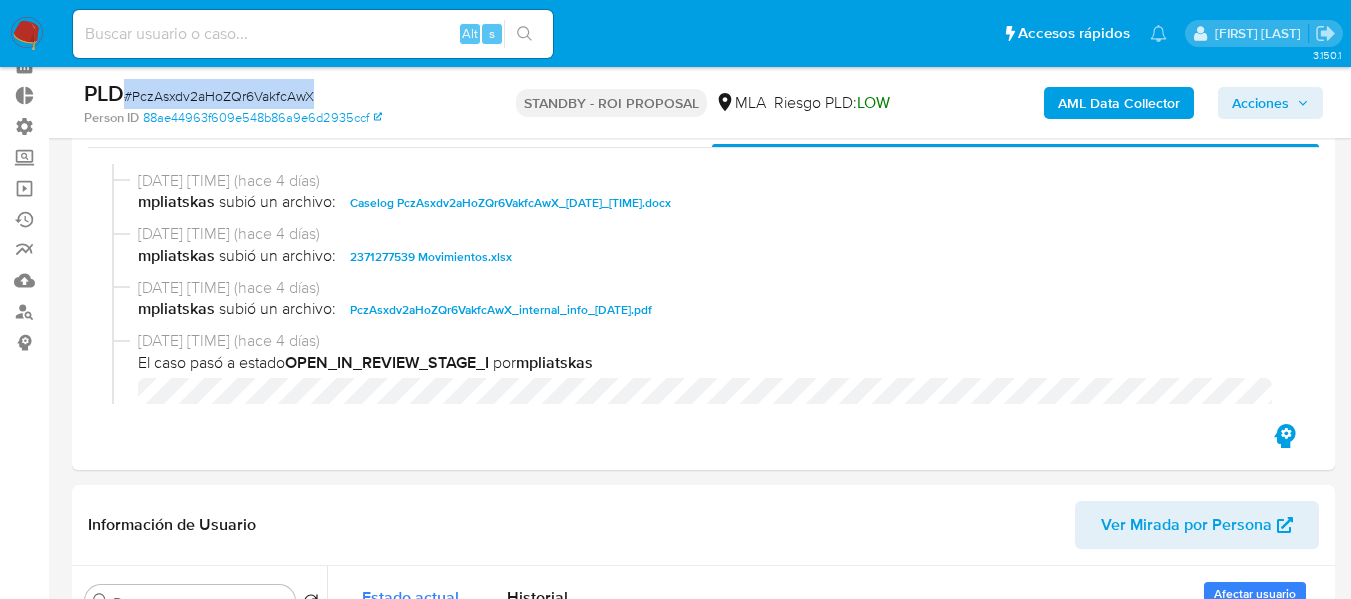 drag, startPoint x: 318, startPoint y: 98, endPoint x: 128, endPoint y: 80, distance: 190.85072 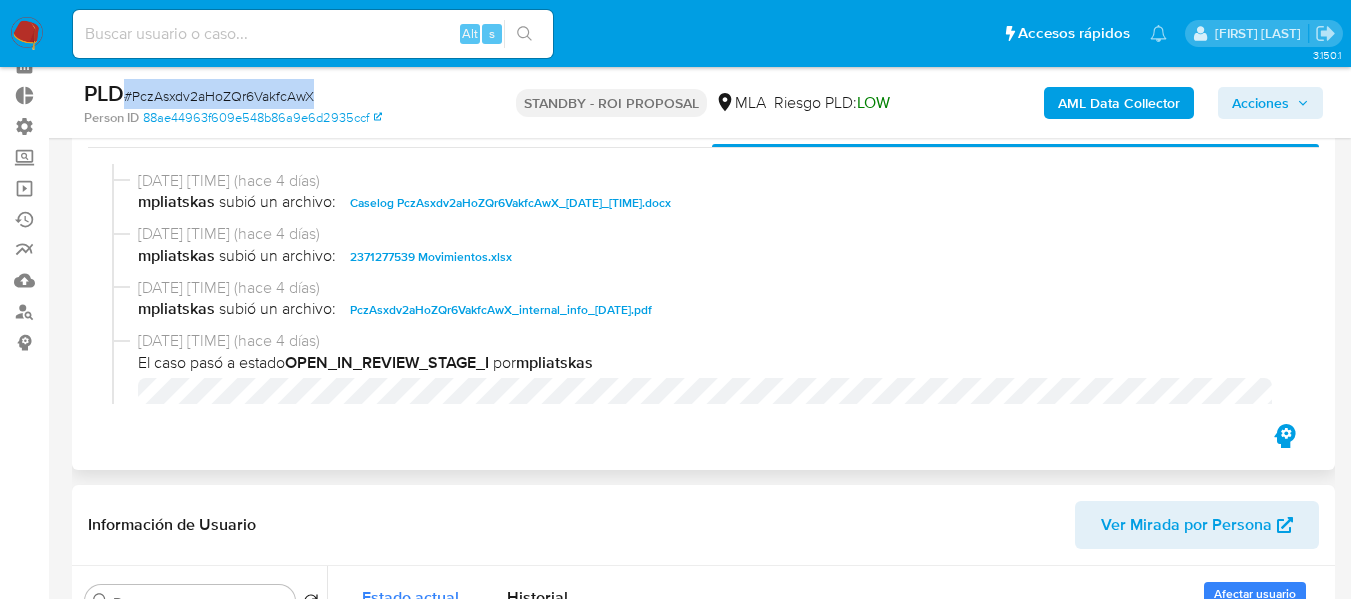 click on "mpliatskas" at bounding box center (176, 310) 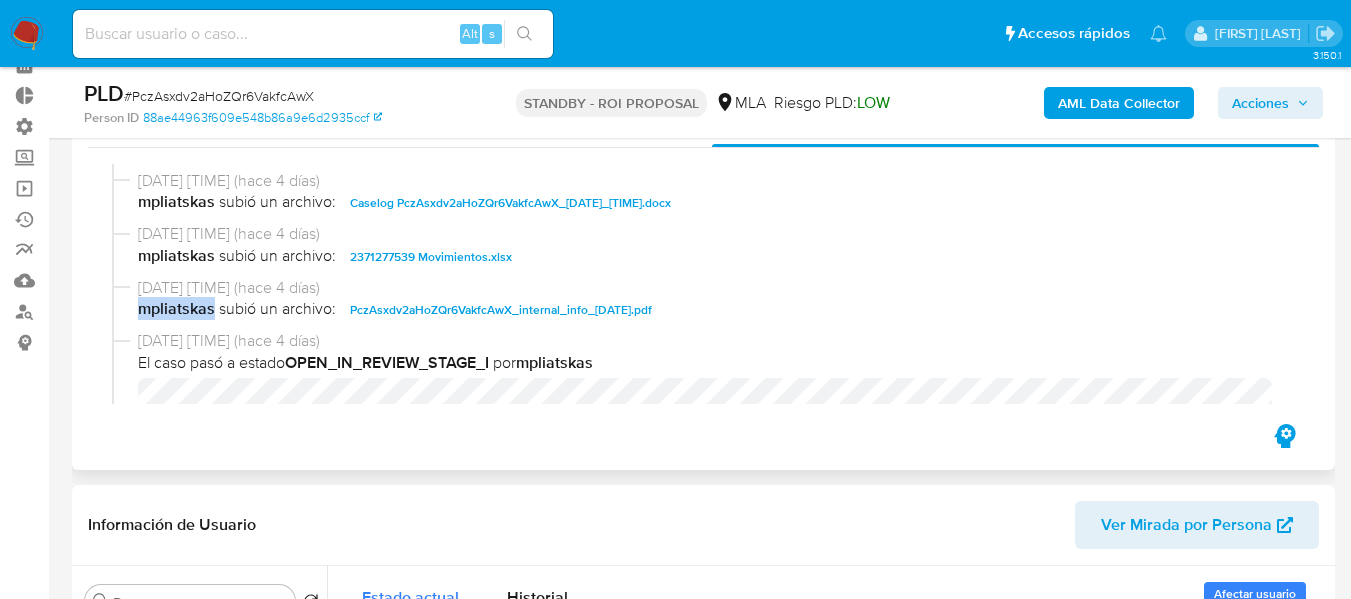 click on "mpliatskas" at bounding box center [176, 310] 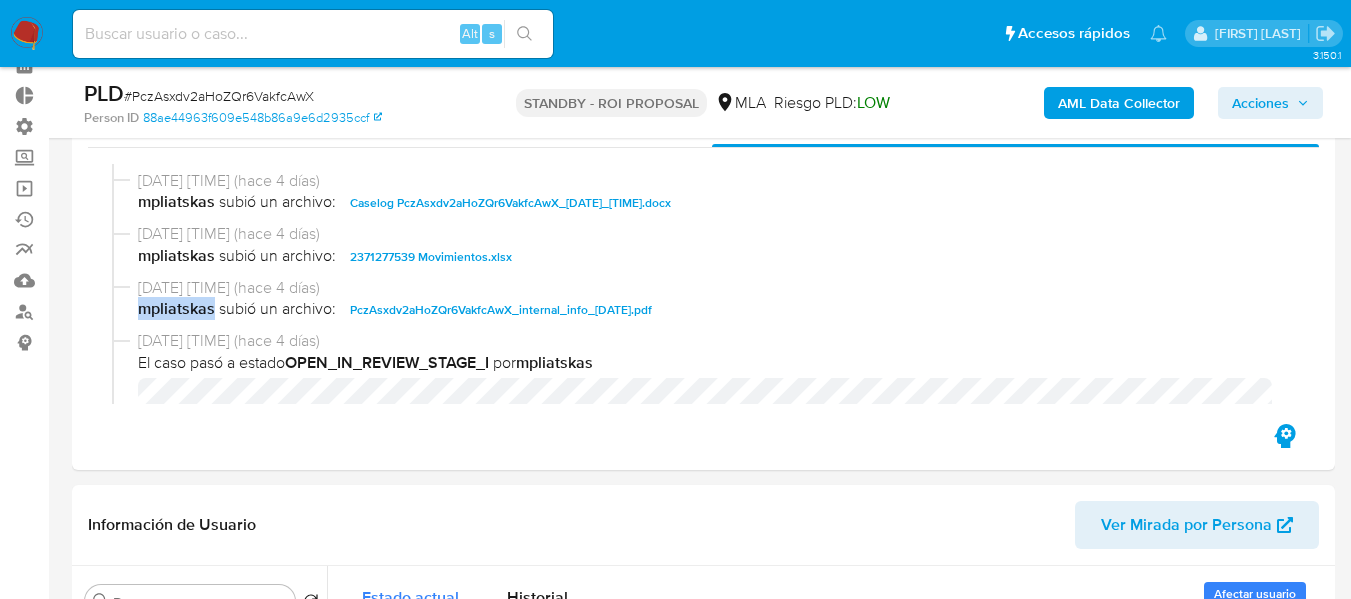 copy on "mpliatskas" 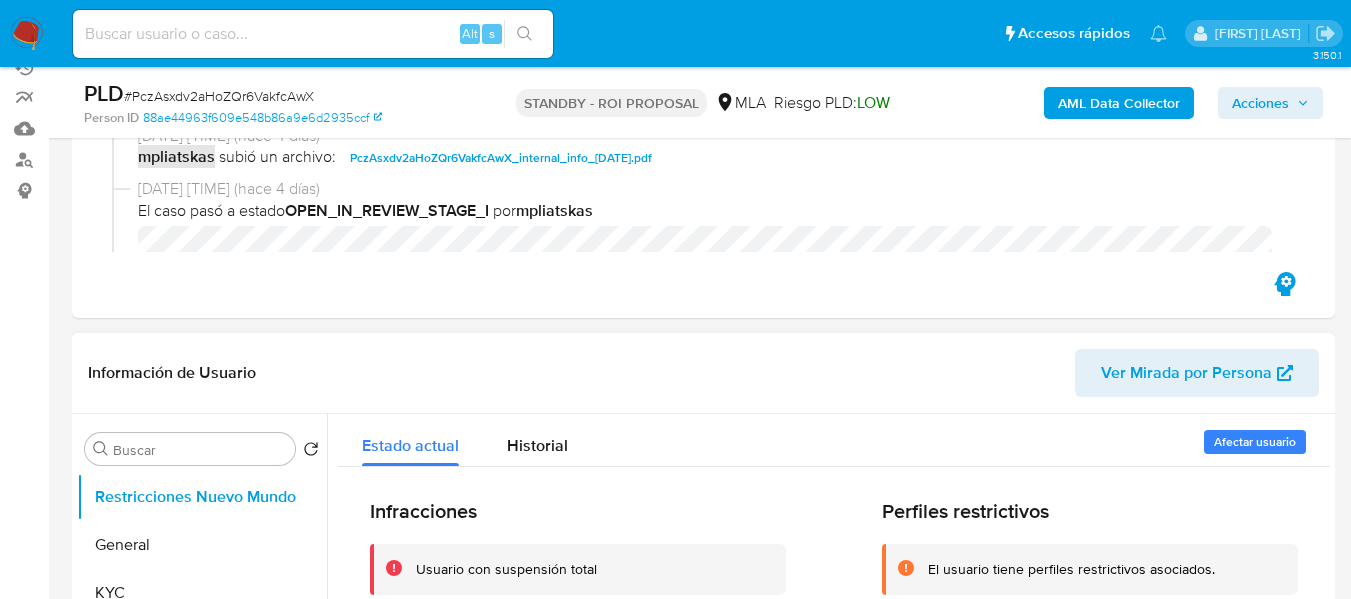 scroll, scrollTop: 400, scrollLeft: 0, axis: vertical 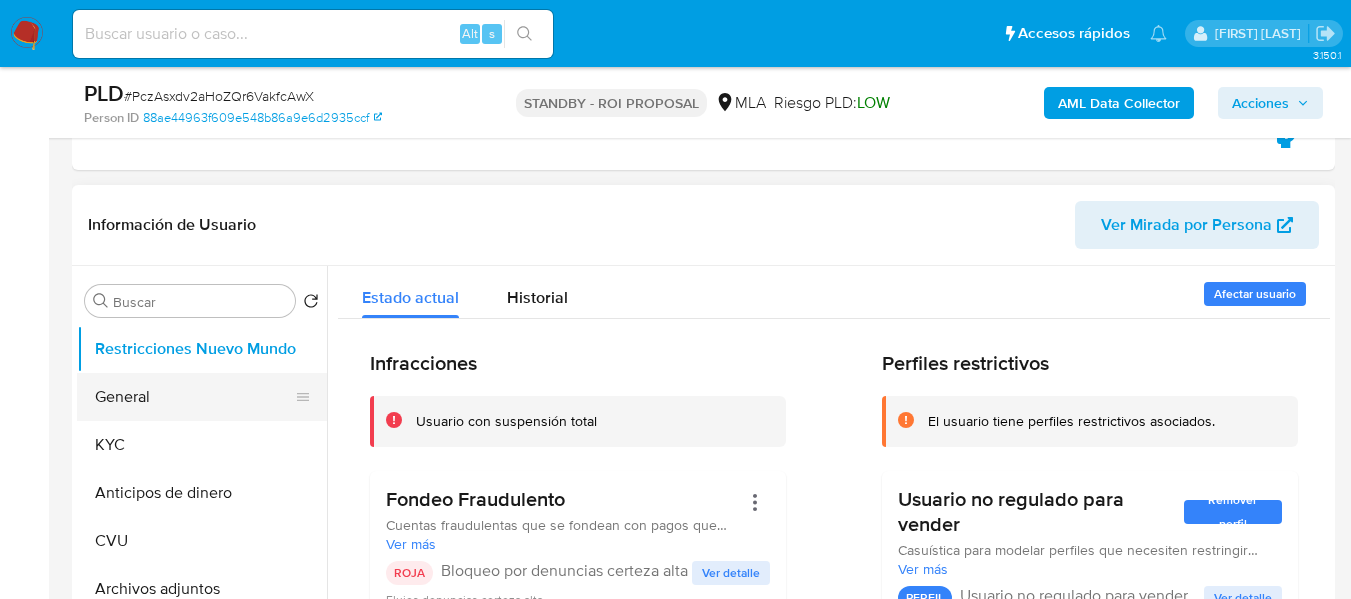 click on "General" at bounding box center [194, 397] 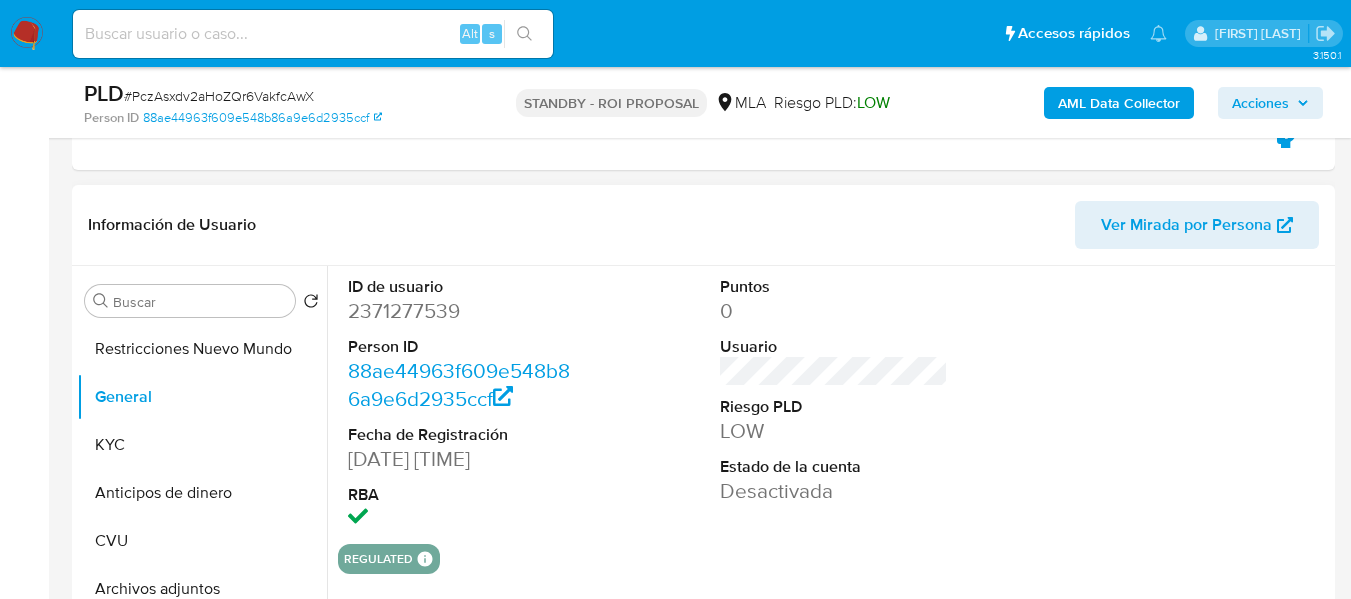 click on "ID de usuario" at bounding box center (462, 287) 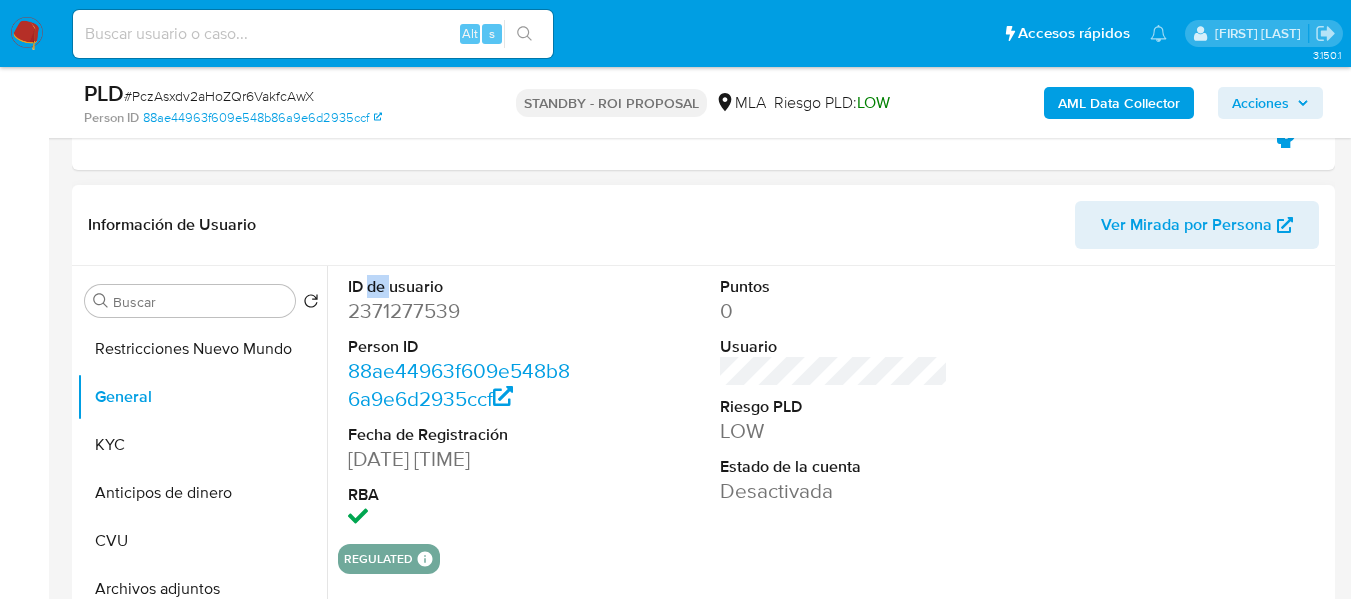click on "ID de usuario" at bounding box center [462, 287] 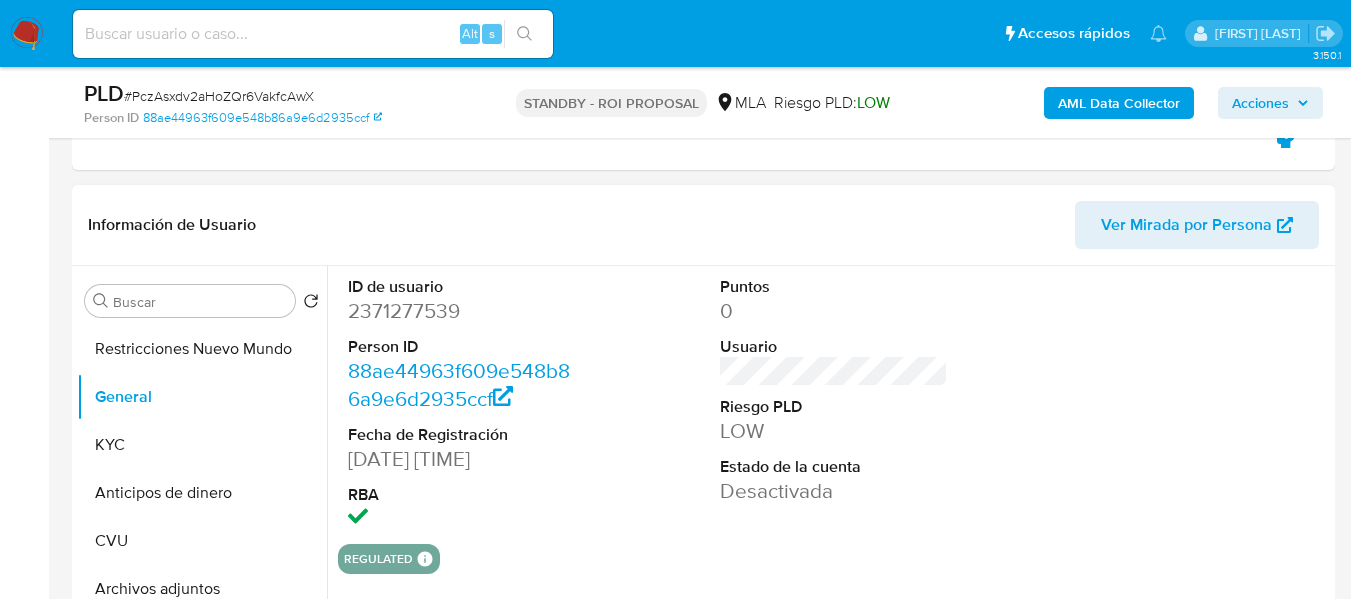 click on "2371277539" at bounding box center (462, 311) 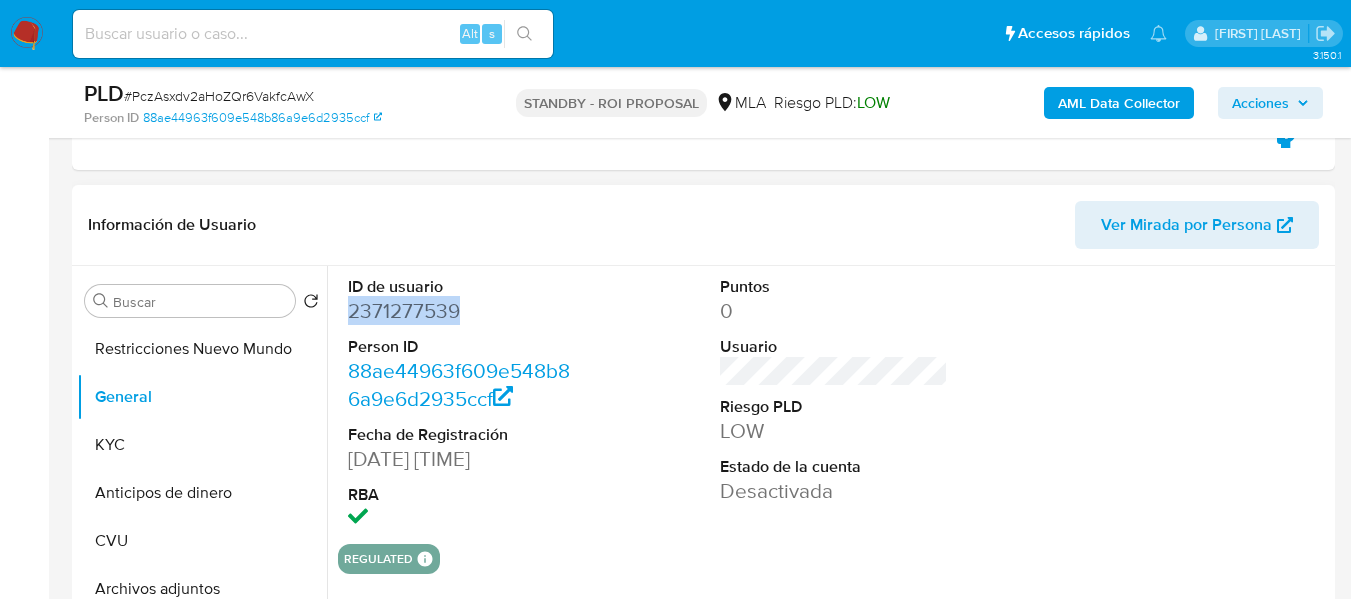 click on "2371277539" at bounding box center (462, 311) 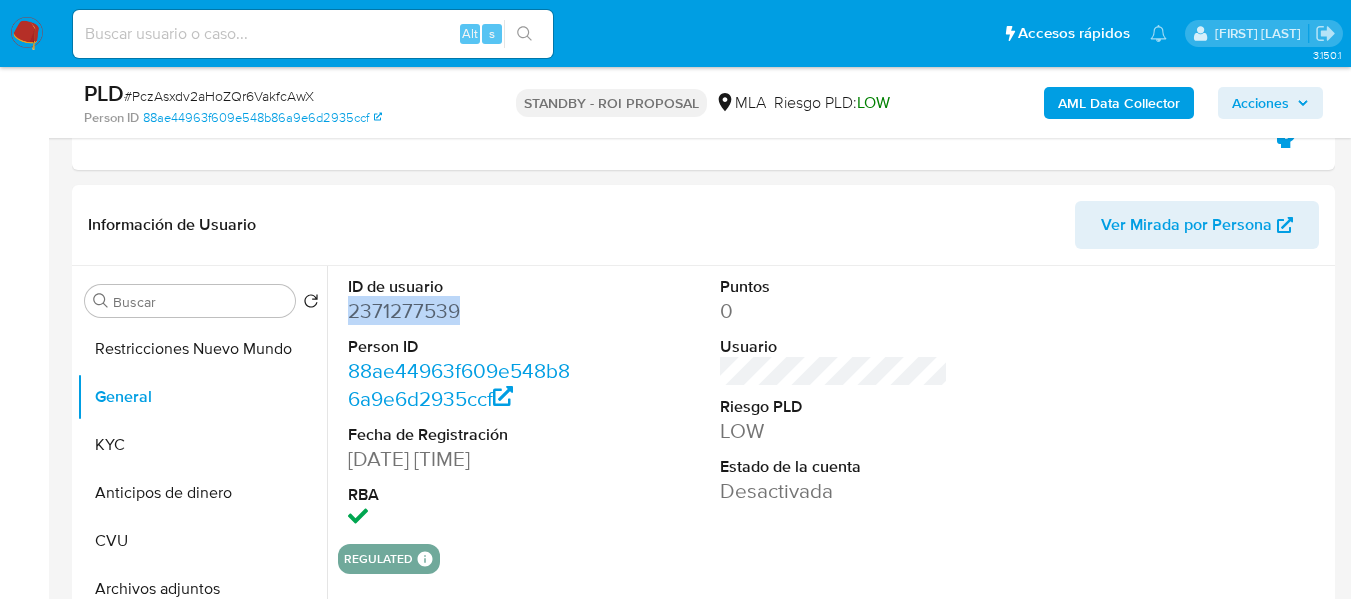 copy on "2371277539" 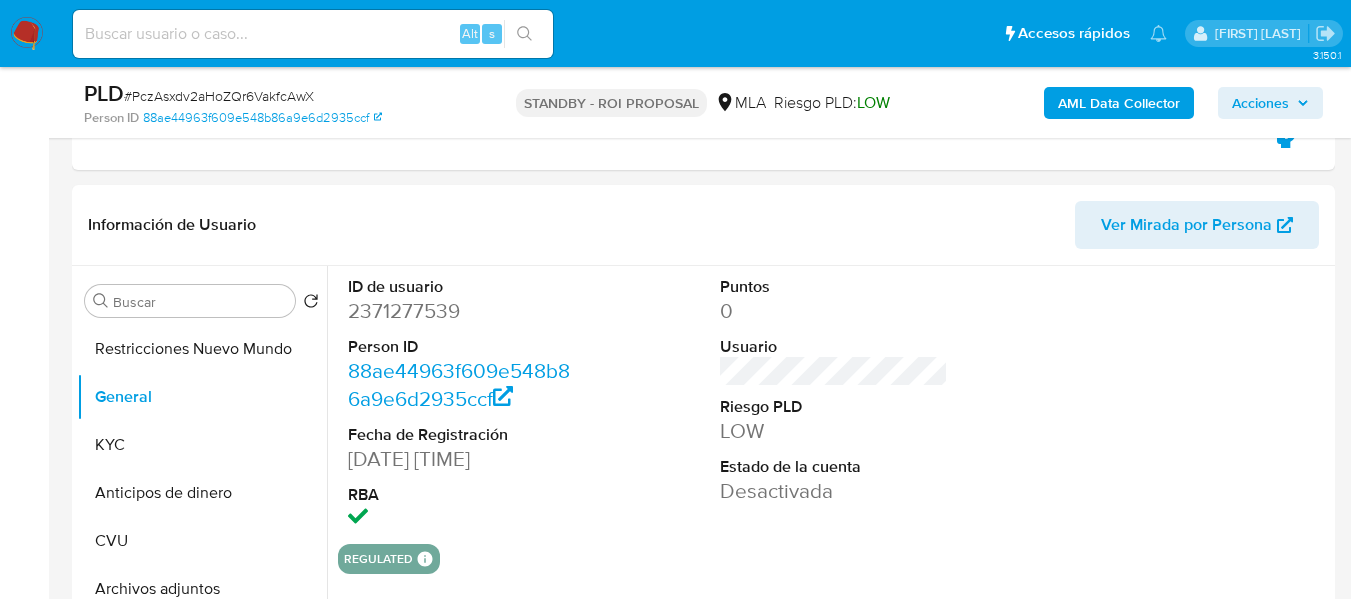 click on "Alt s" at bounding box center [313, 34] 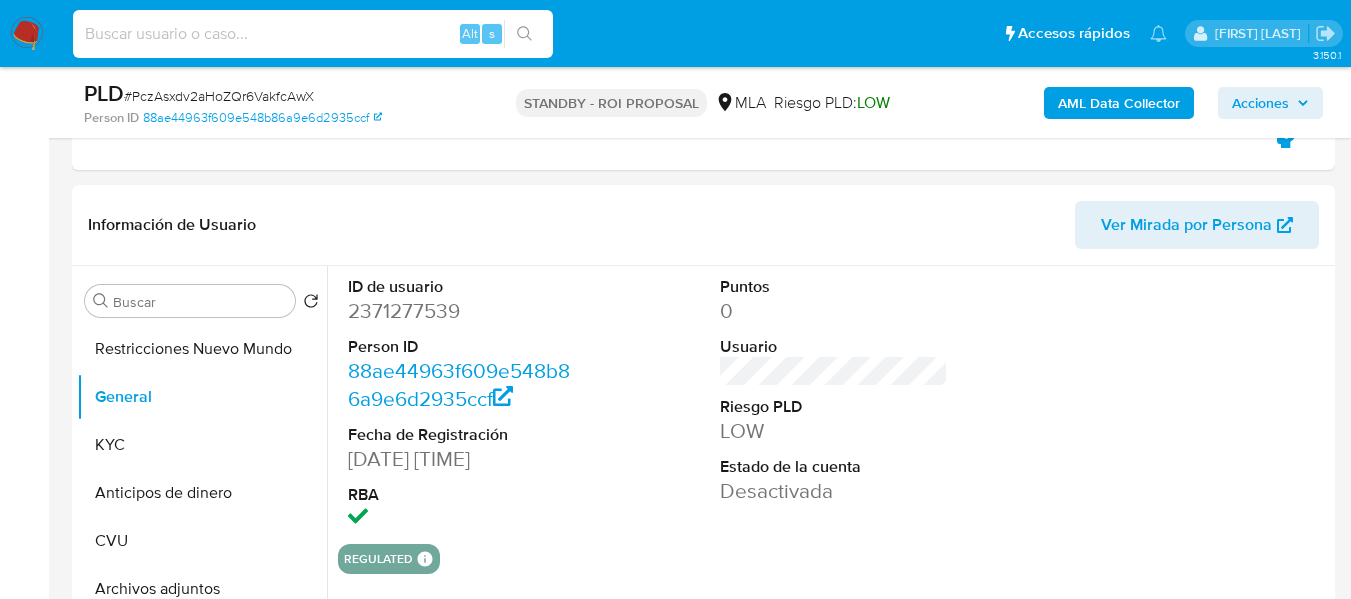 paste on "15937349" 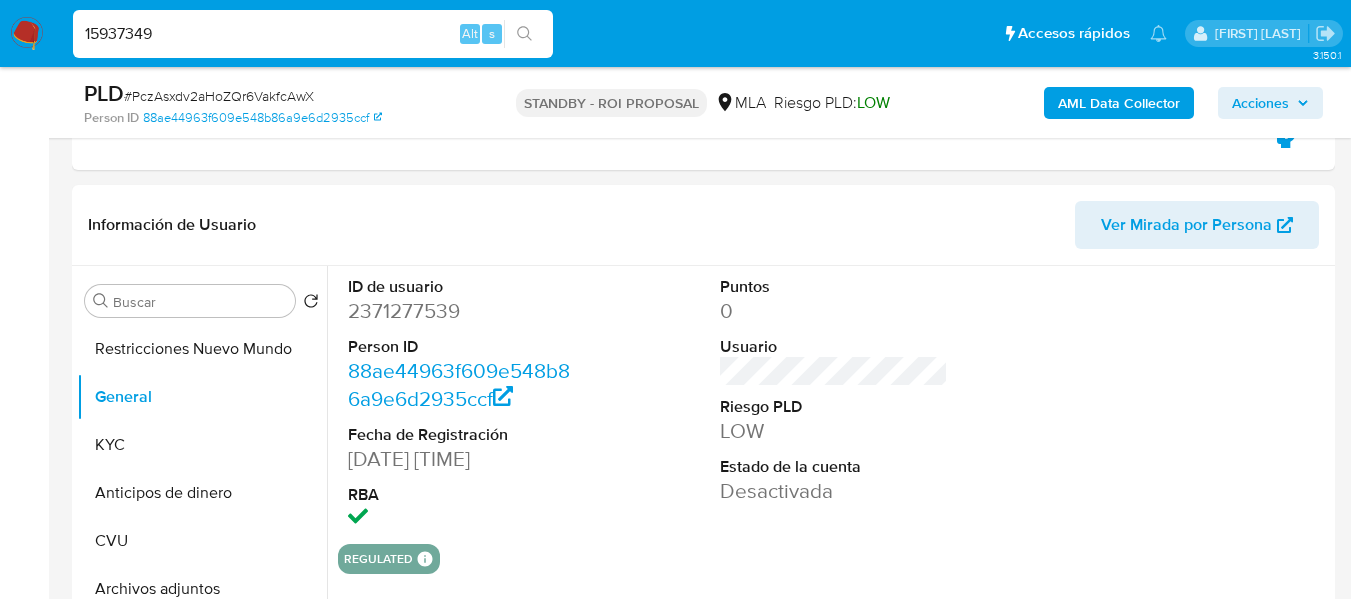 type on "15937349" 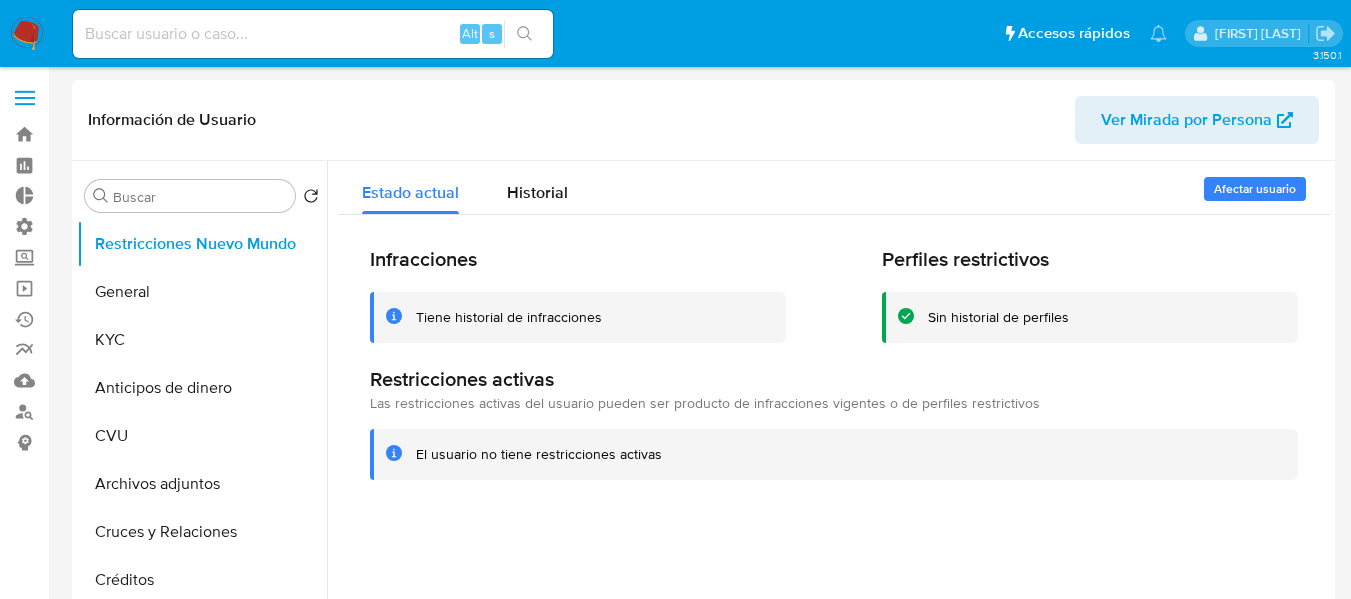 select on "10" 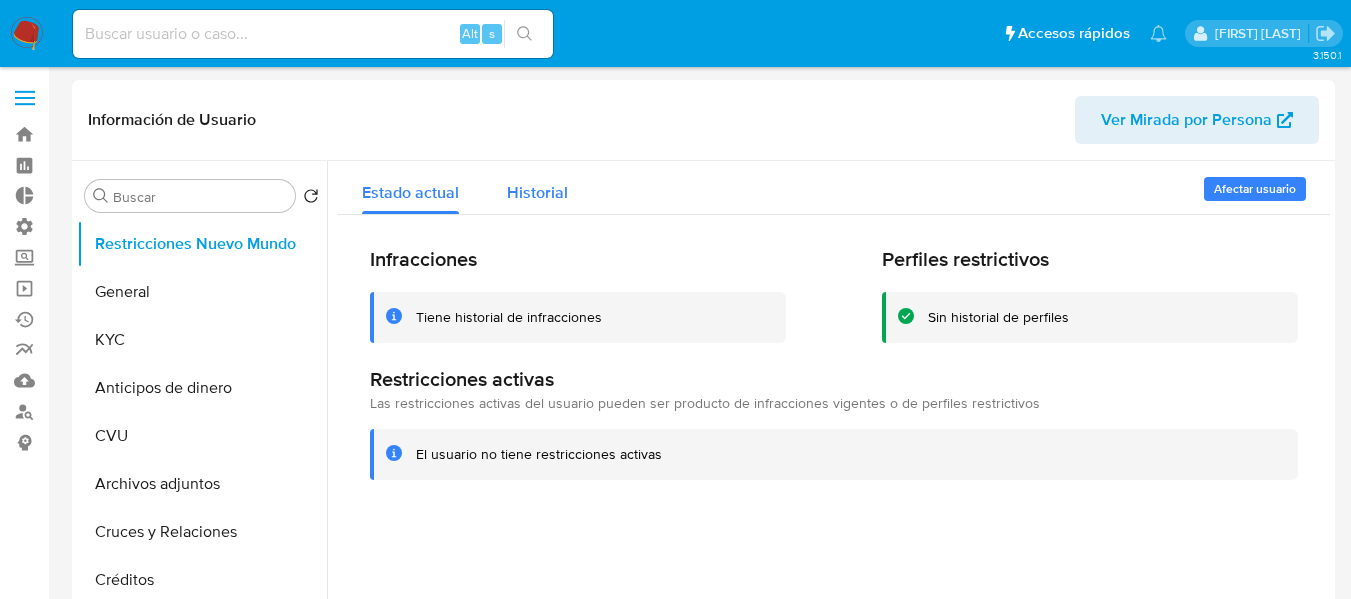 click on "Historial" at bounding box center (537, 192) 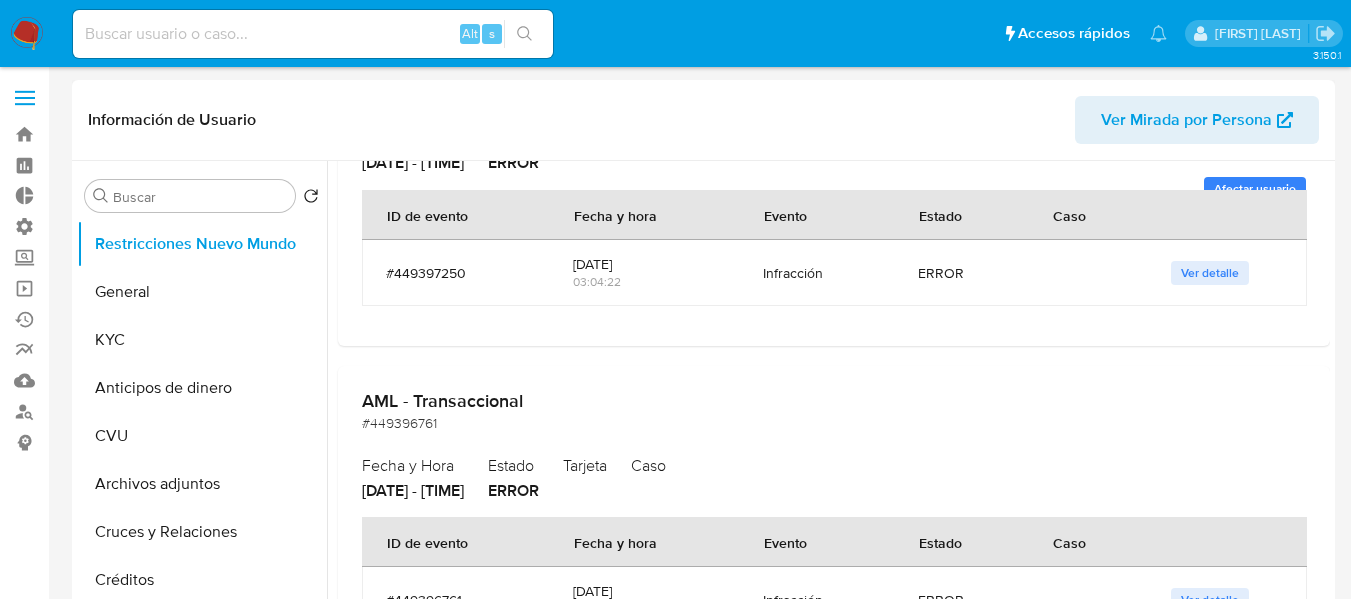scroll, scrollTop: 274, scrollLeft: 0, axis: vertical 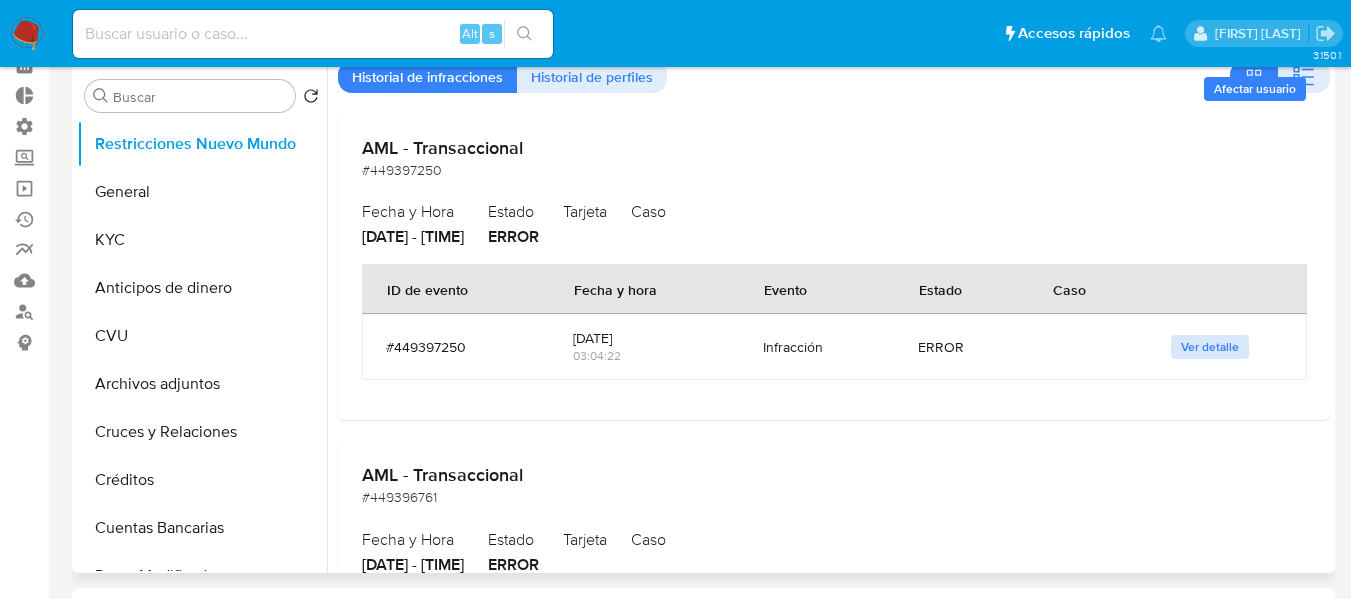 click on "Ver detalle" at bounding box center [1210, 347] 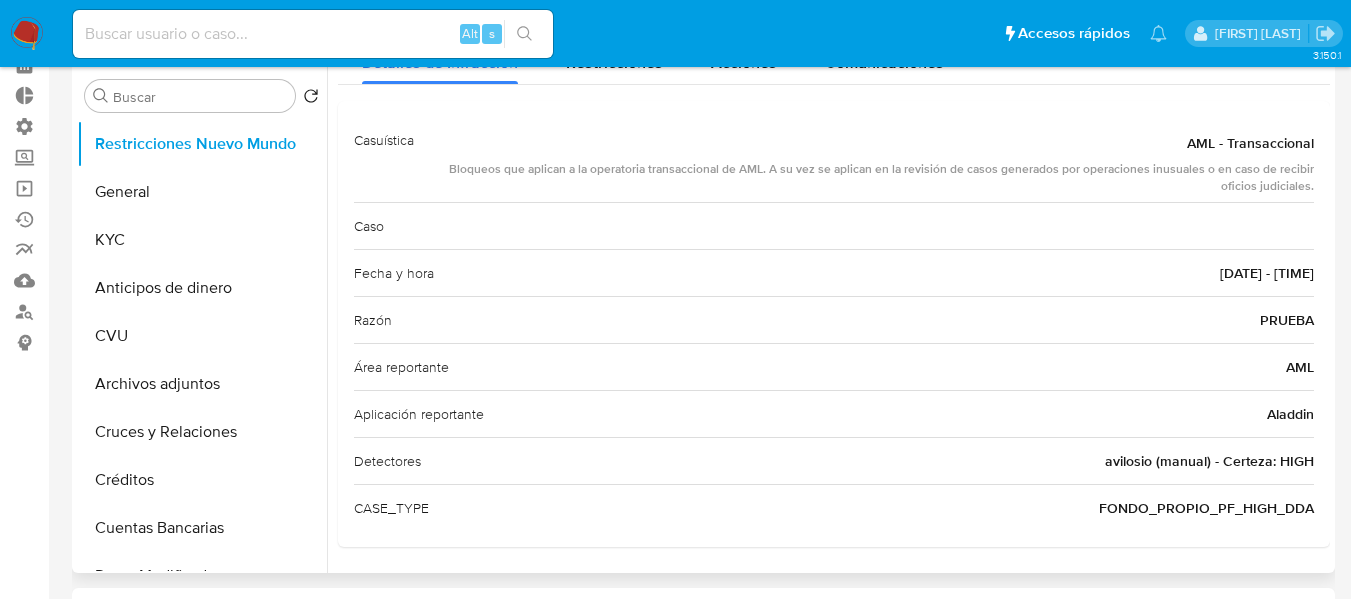 scroll, scrollTop: 0, scrollLeft: 0, axis: both 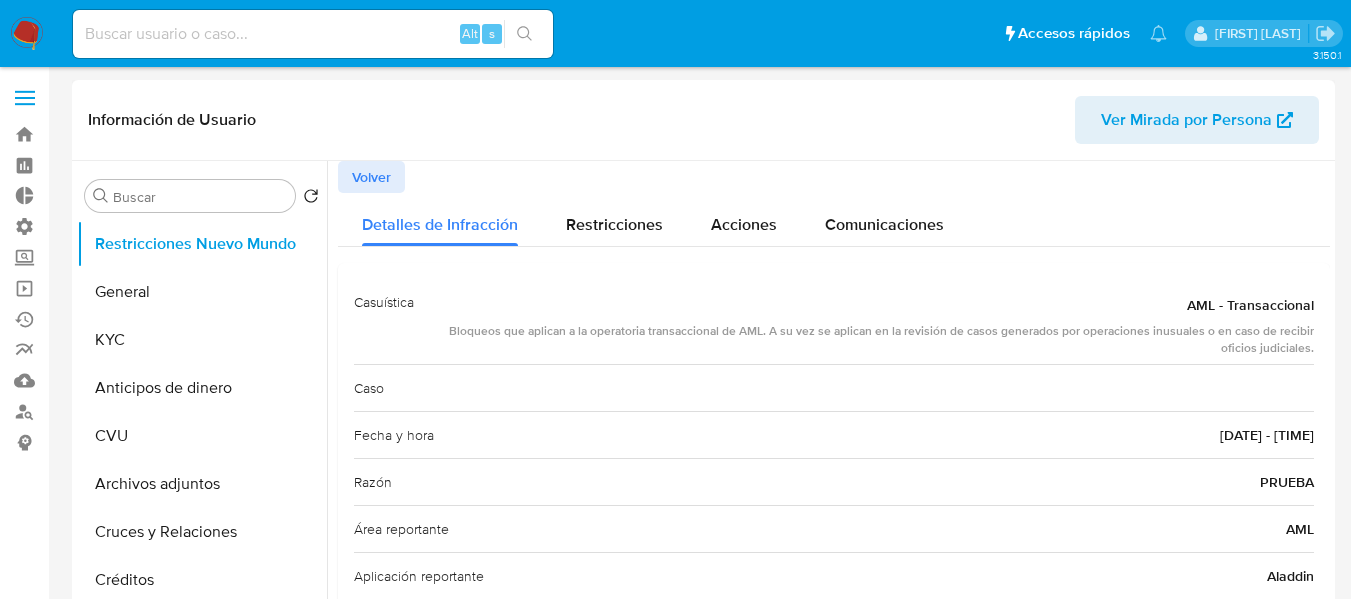 click on "Volver" at bounding box center [371, 177] 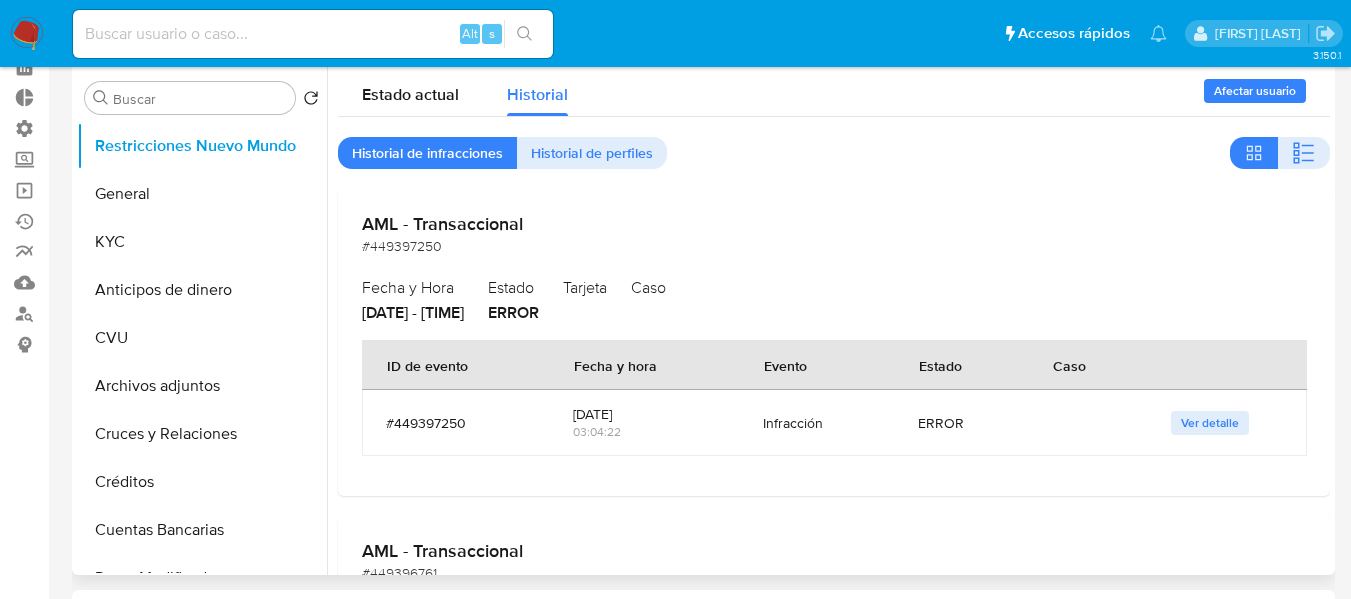 scroll, scrollTop: 200, scrollLeft: 0, axis: vertical 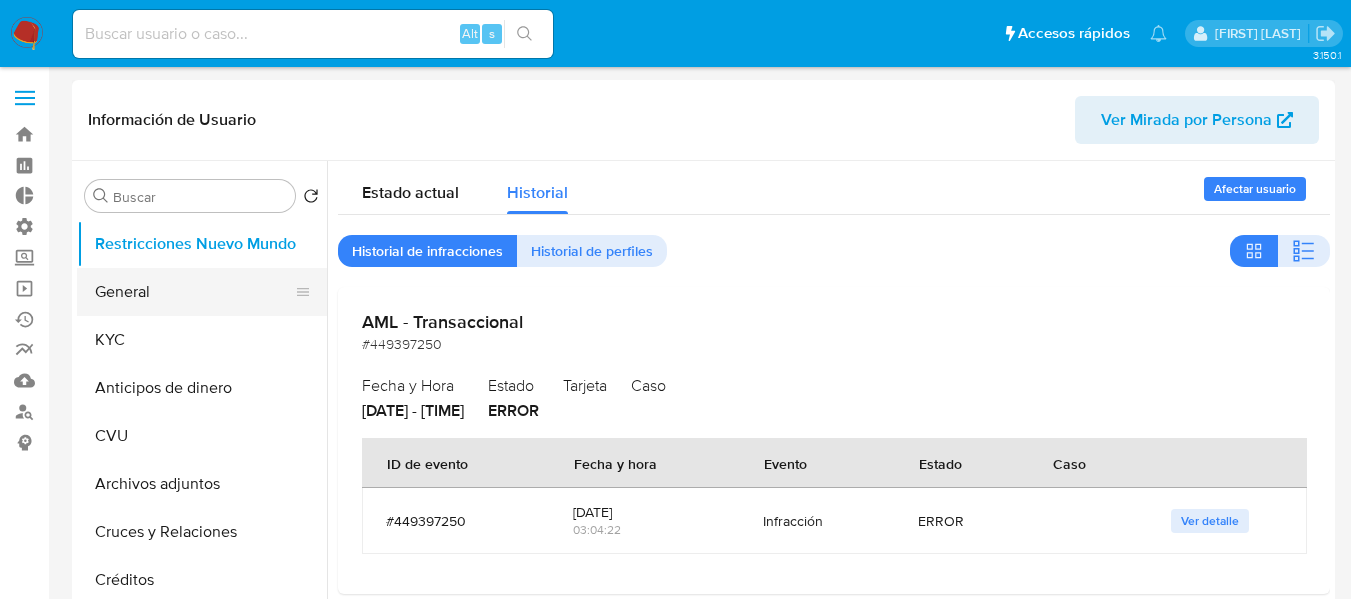click on "General" at bounding box center [194, 292] 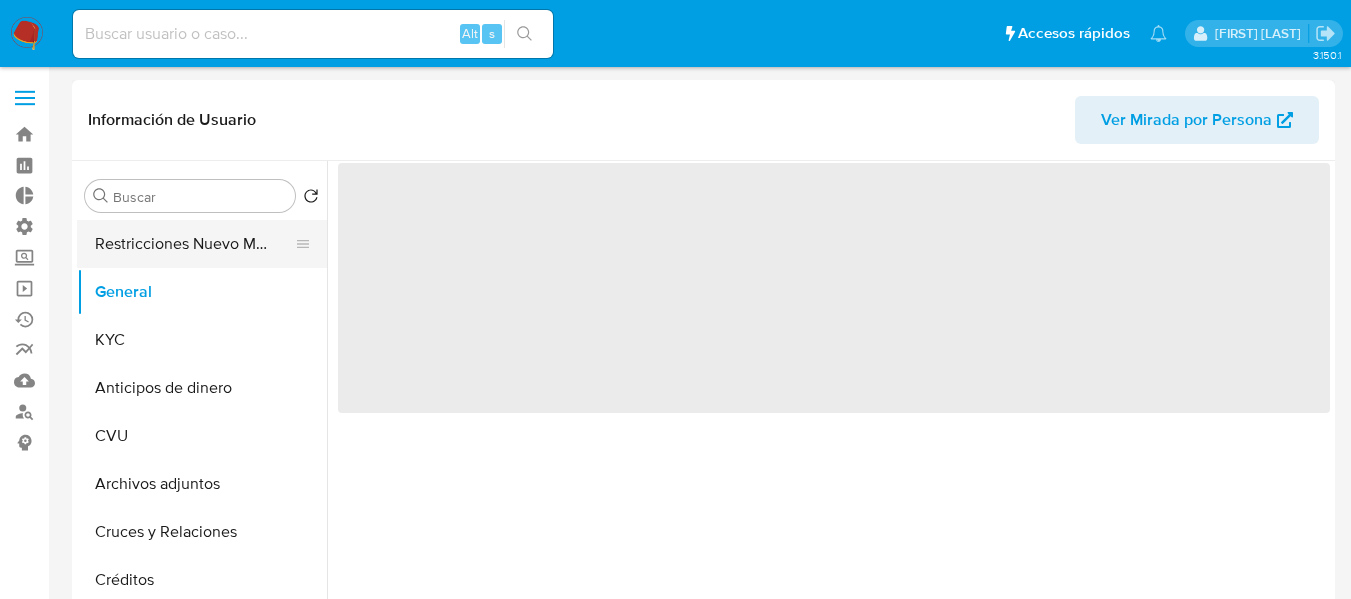 click on "Restricciones Nuevo Mundo" at bounding box center (194, 244) 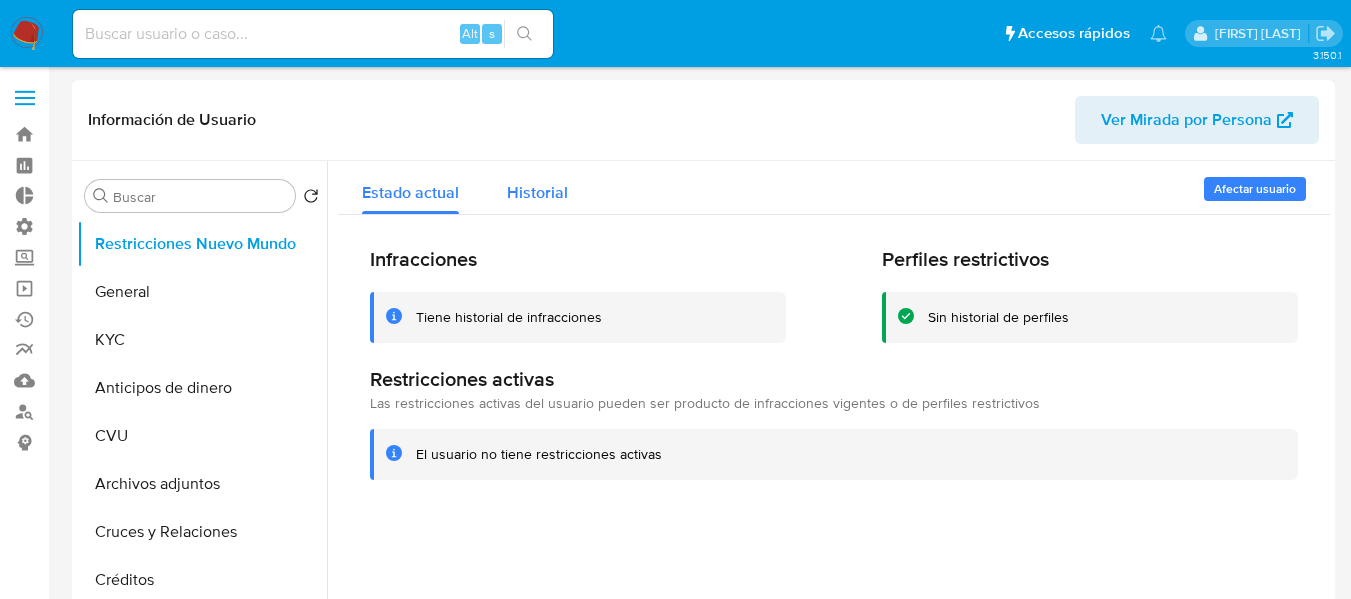 click on "Historial" at bounding box center [537, 187] 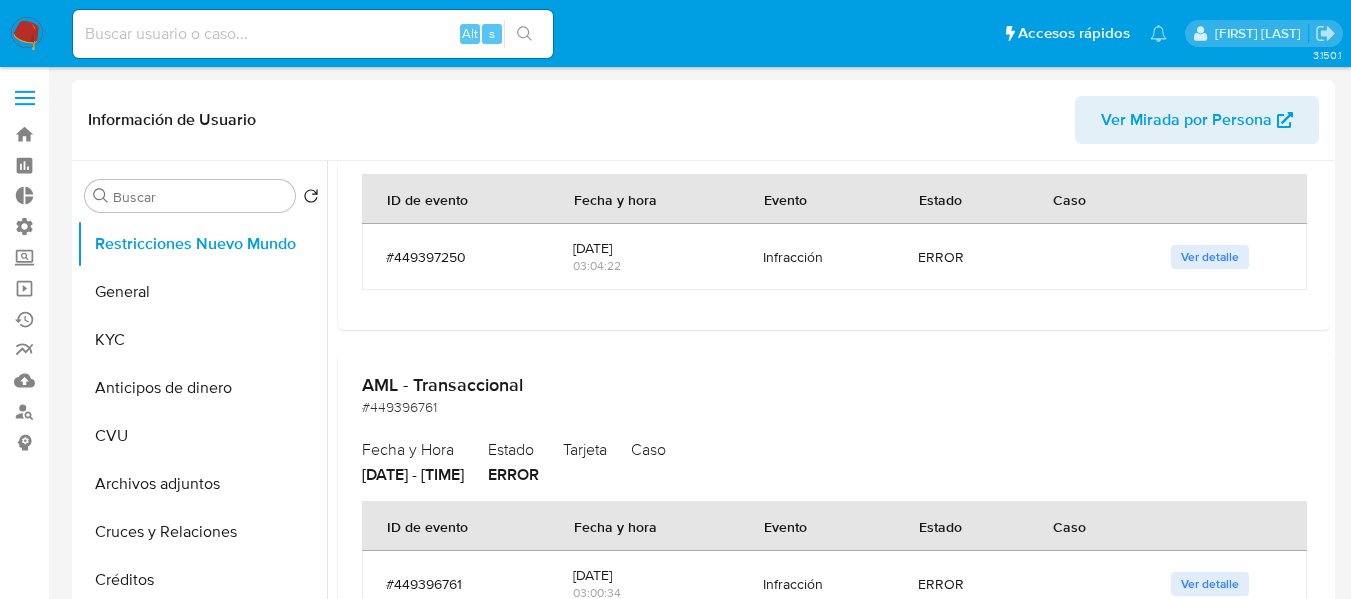 scroll, scrollTop: 274, scrollLeft: 0, axis: vertical 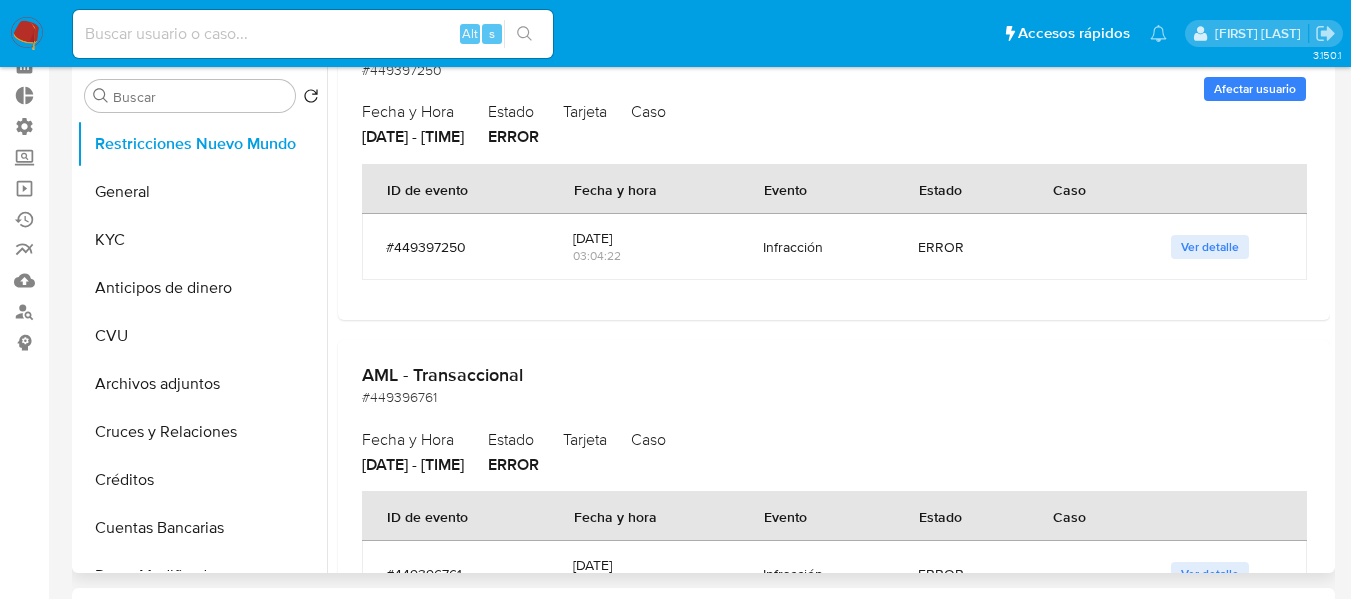 click on "Ver detalle" at bounding box center [1227, 247] 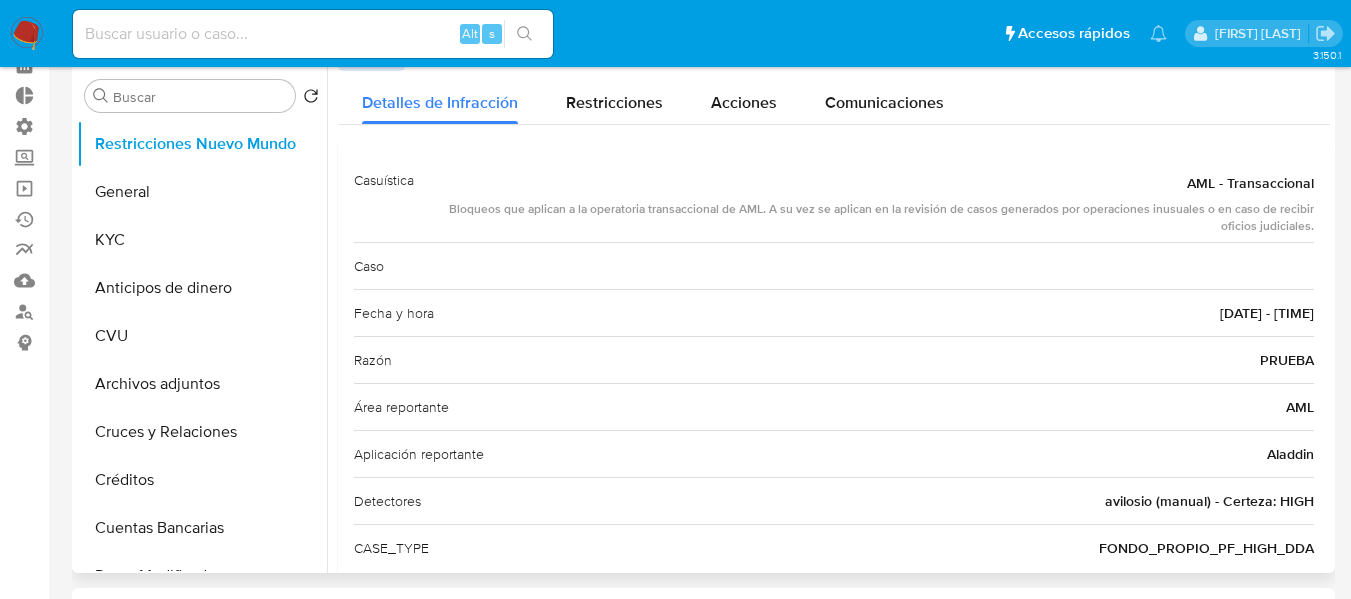 scroll, scrollTop: 0, scrollLeft: 0, axis: both 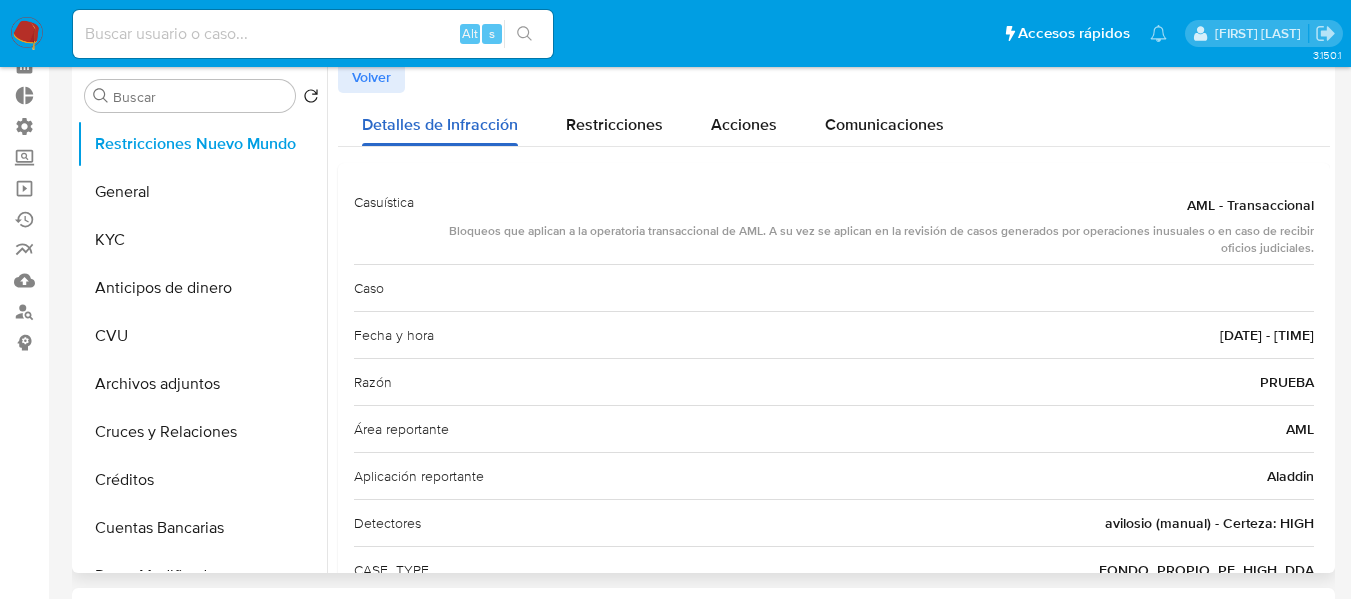 click on "Detalles de Infracción" at bounding box center [440, 119] 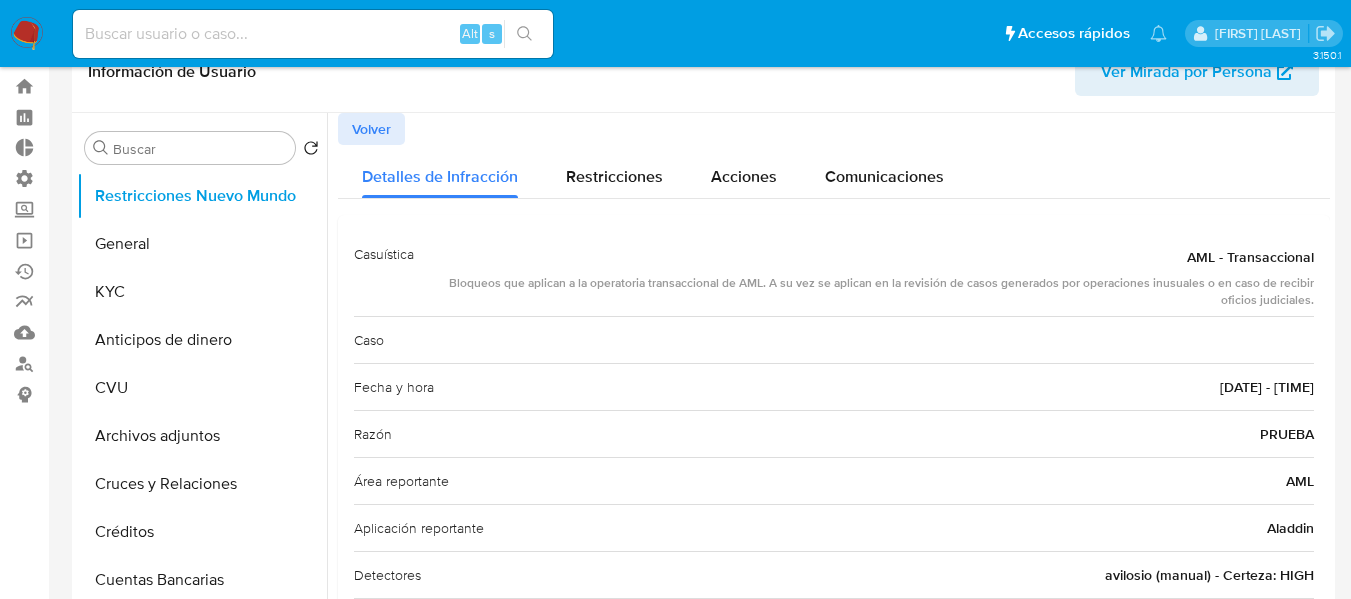 scroll, scrollTop: 0, scrollLeft: 0, axis: both 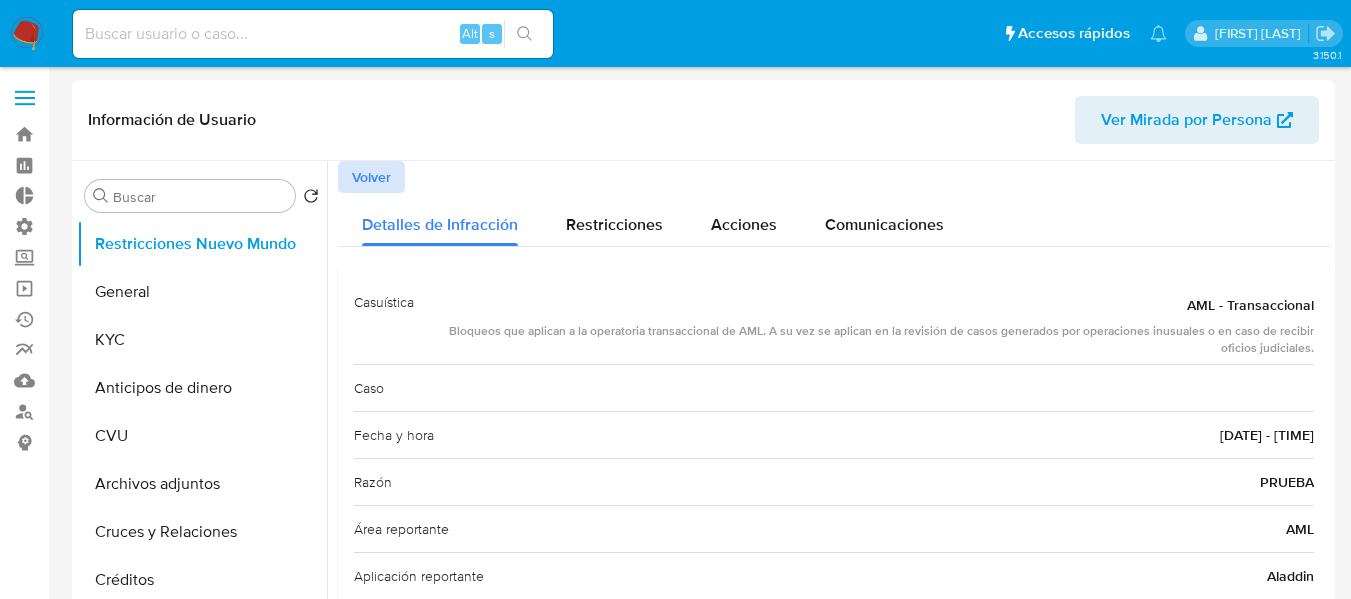 click on "Volver" at bounding box center (371, 177) 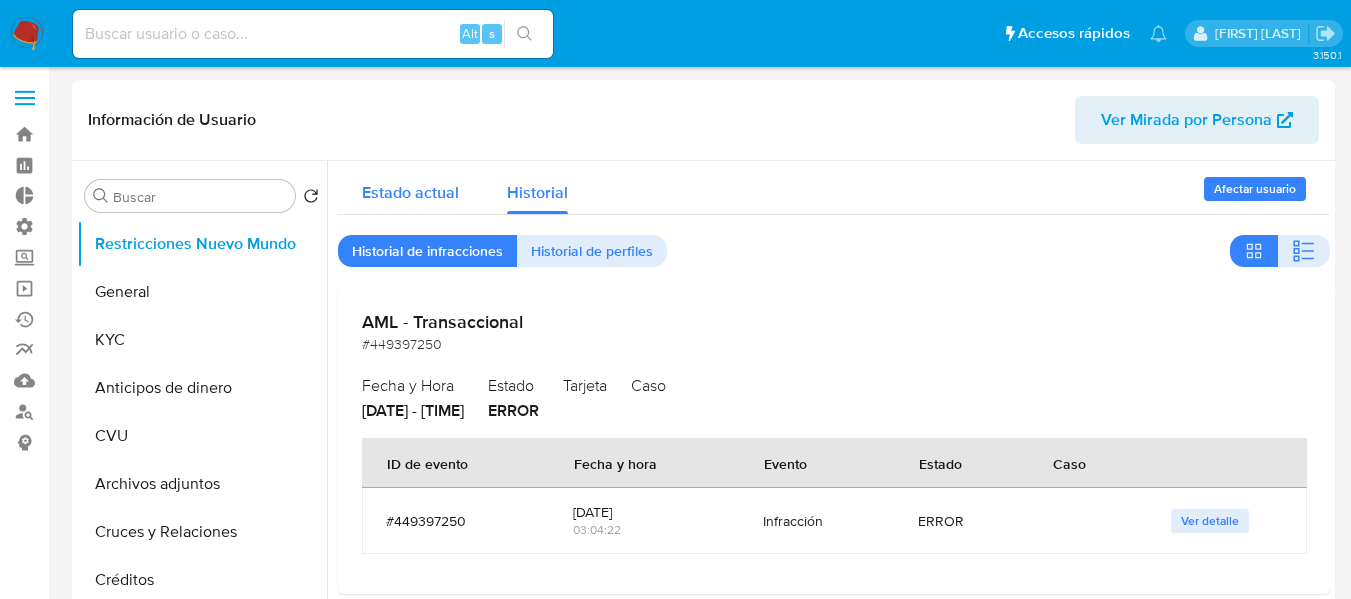 click on "Estado actual" at bounding box center (410, 192) 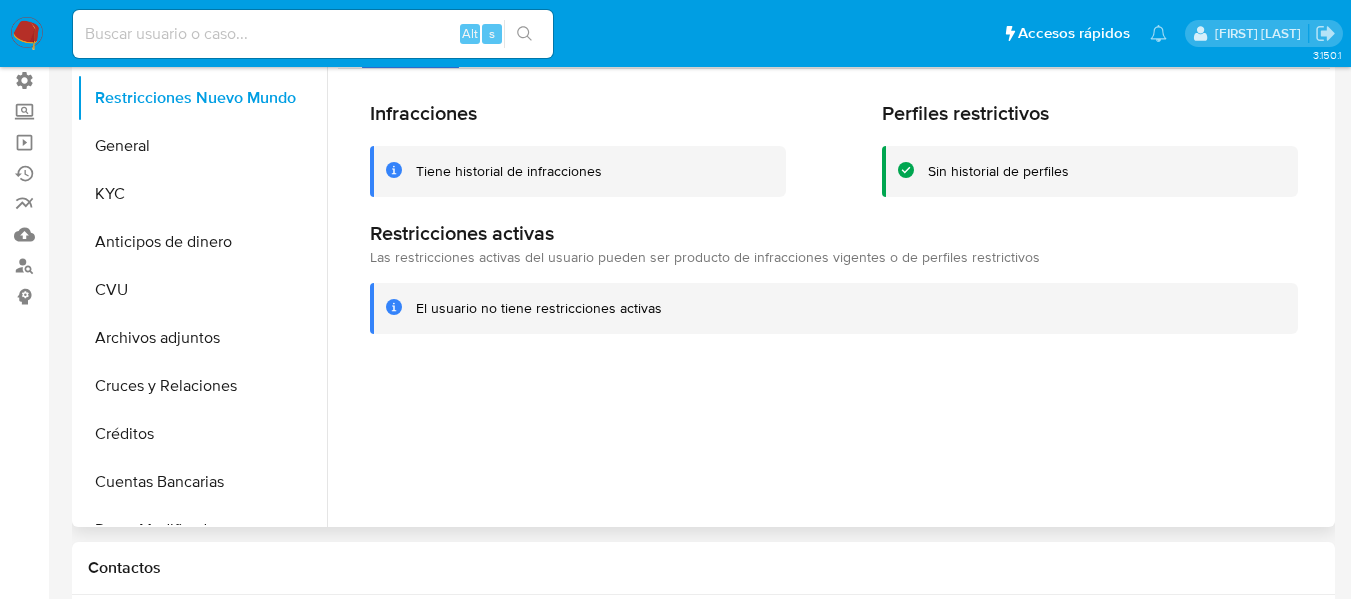 scroll, scrollTop: 100, scrollLeft: 0, axis: vertical 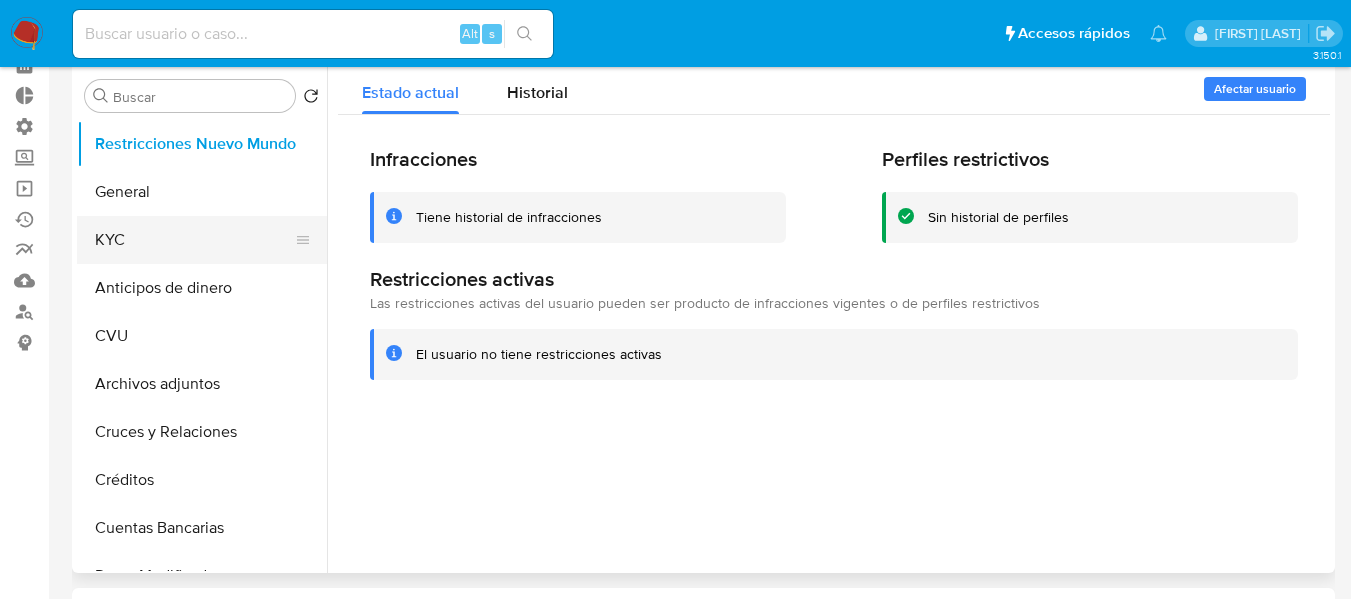 click on "KYC" at bounding box center [194, 240] 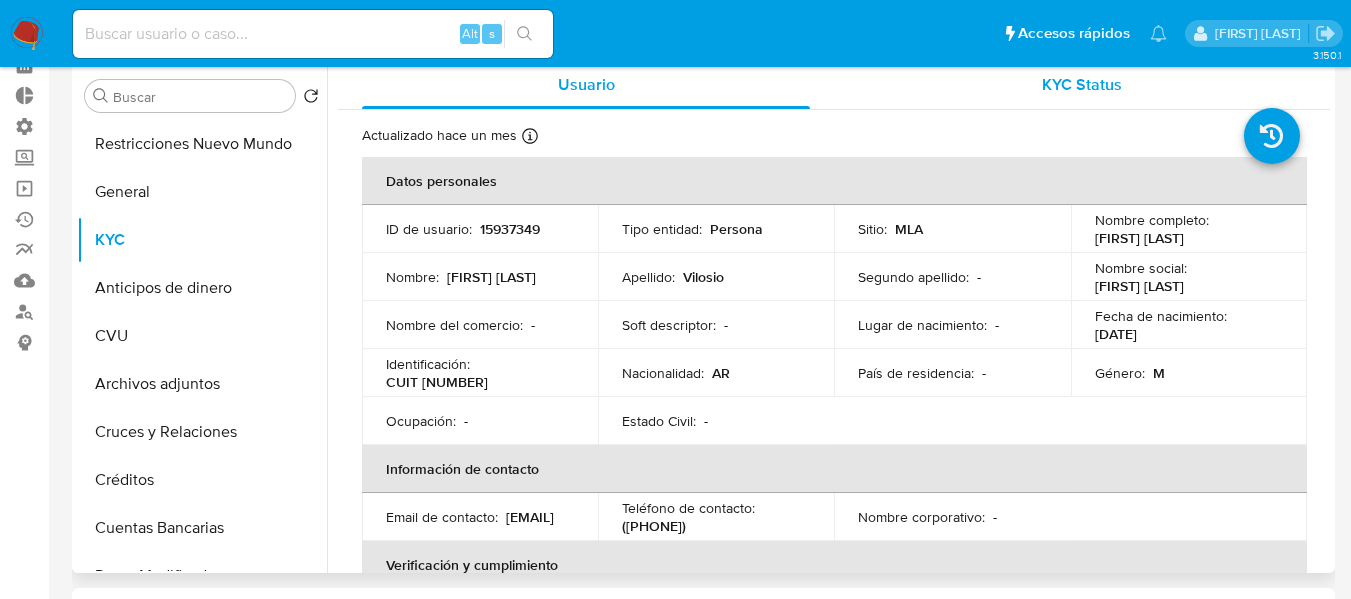 click on "KYC Status" at bounding box center (1082, 84) 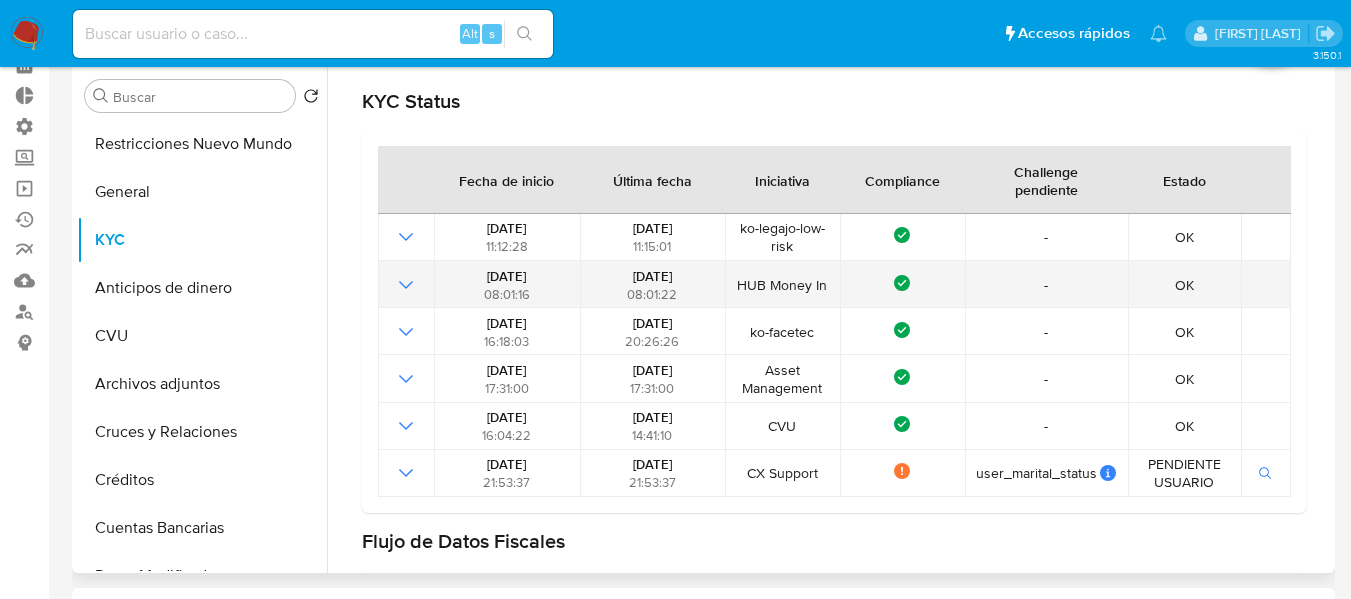 scroll, scrollTop: 0, scrollLeft: 0, axis: both 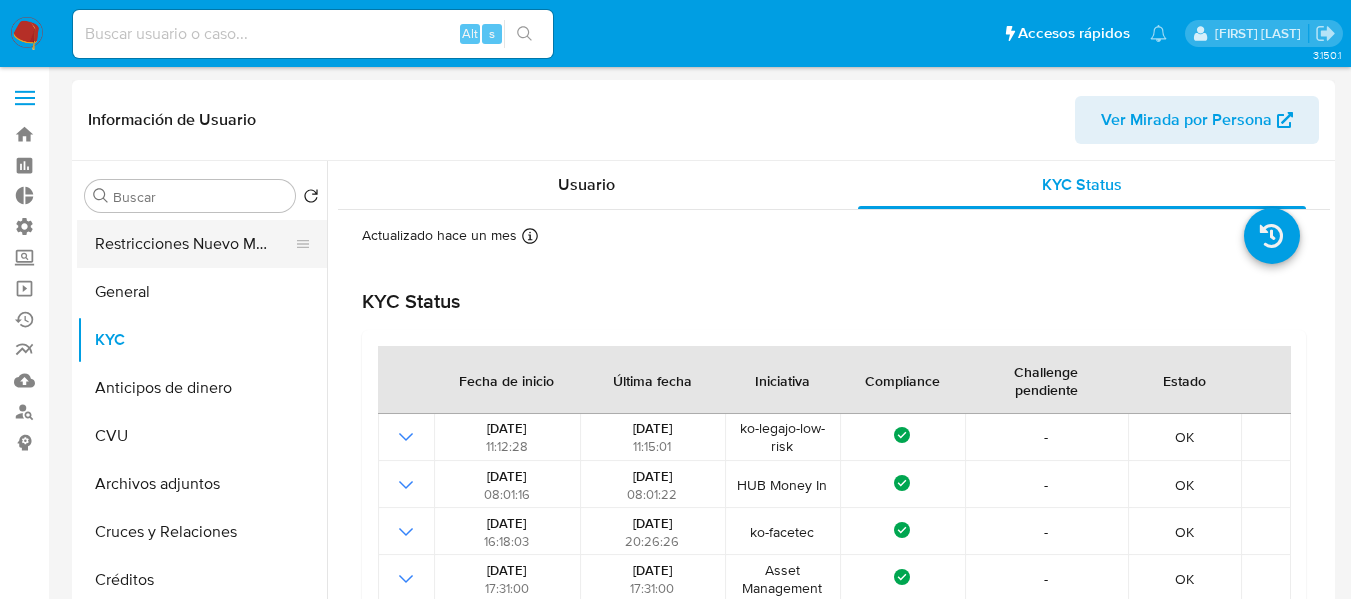 click on "Restricciones Nuevo Mundo" at bounding box center (194, 244) 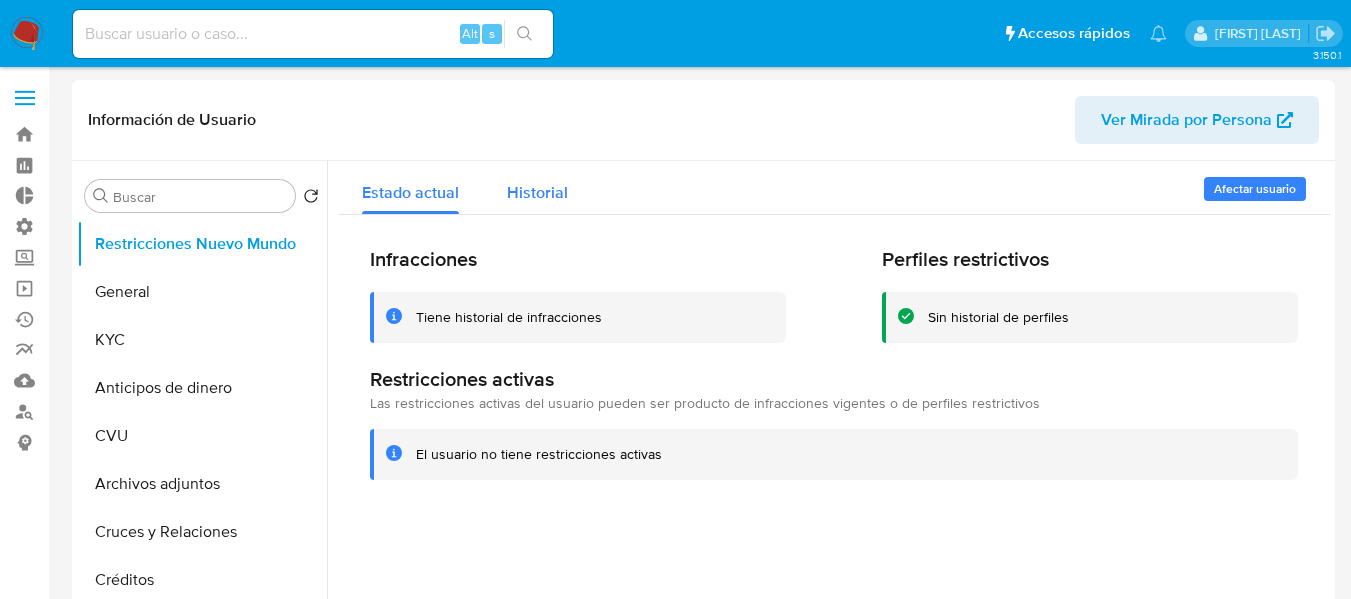 click on "Historial" at bounding box center [537, 187] 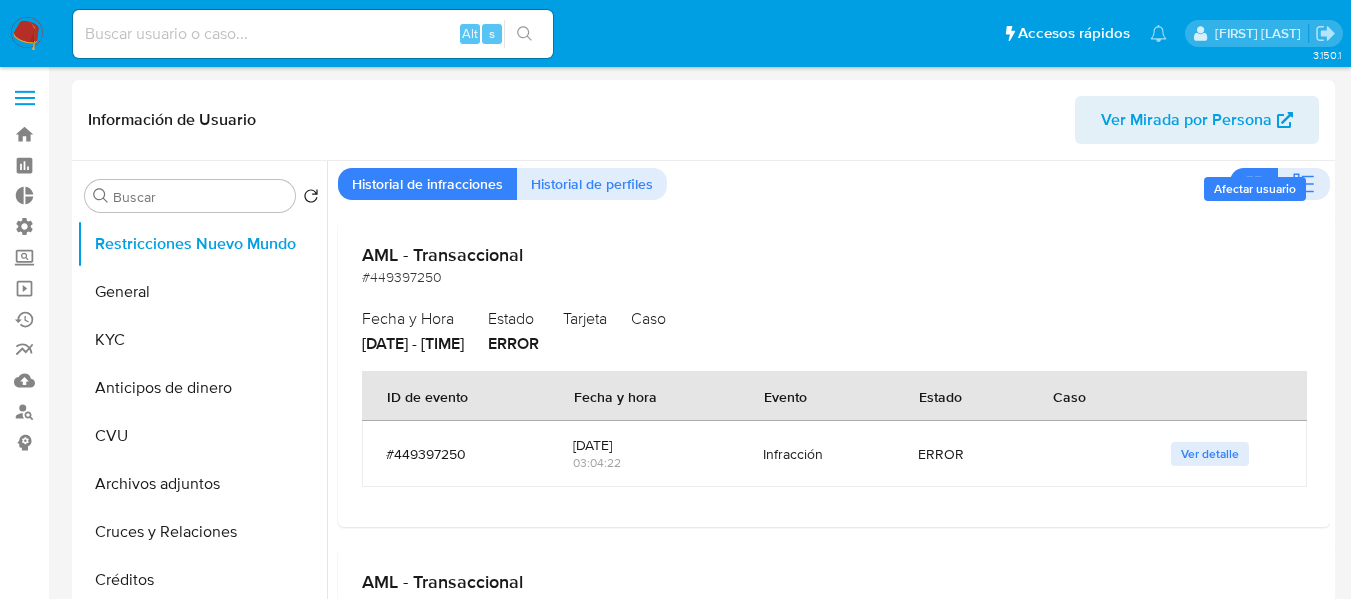 scroll, scrollTop: 100, scrollLeft: 0, axis: vertical 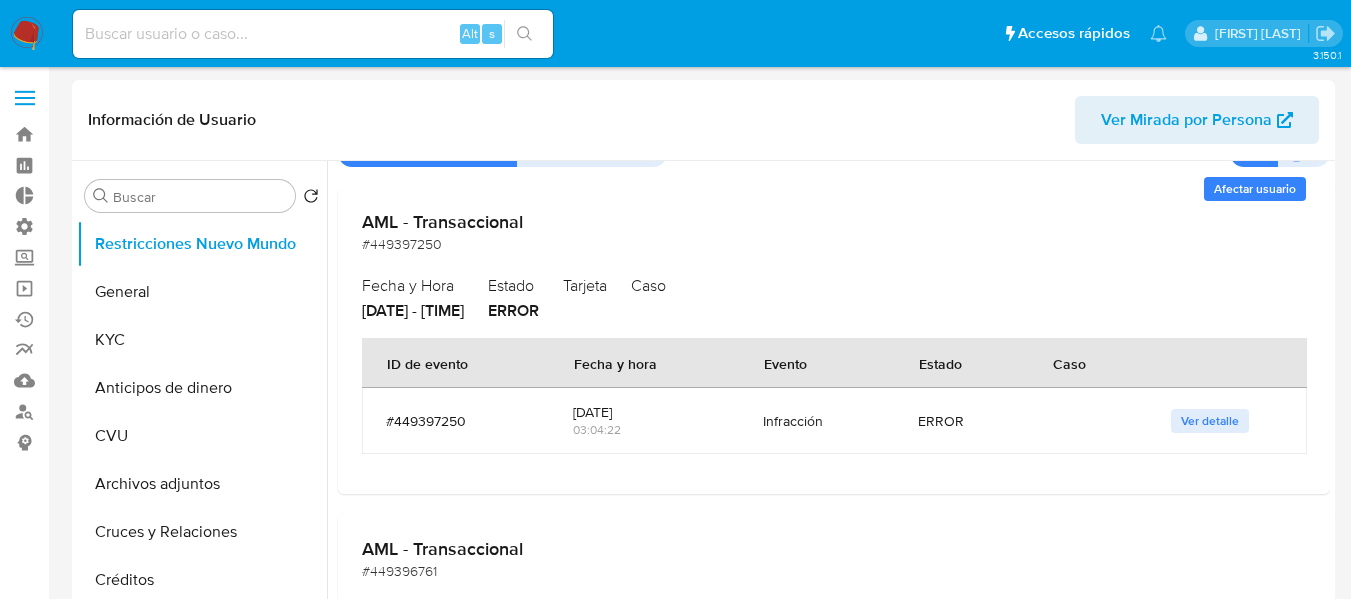 type on "1" 